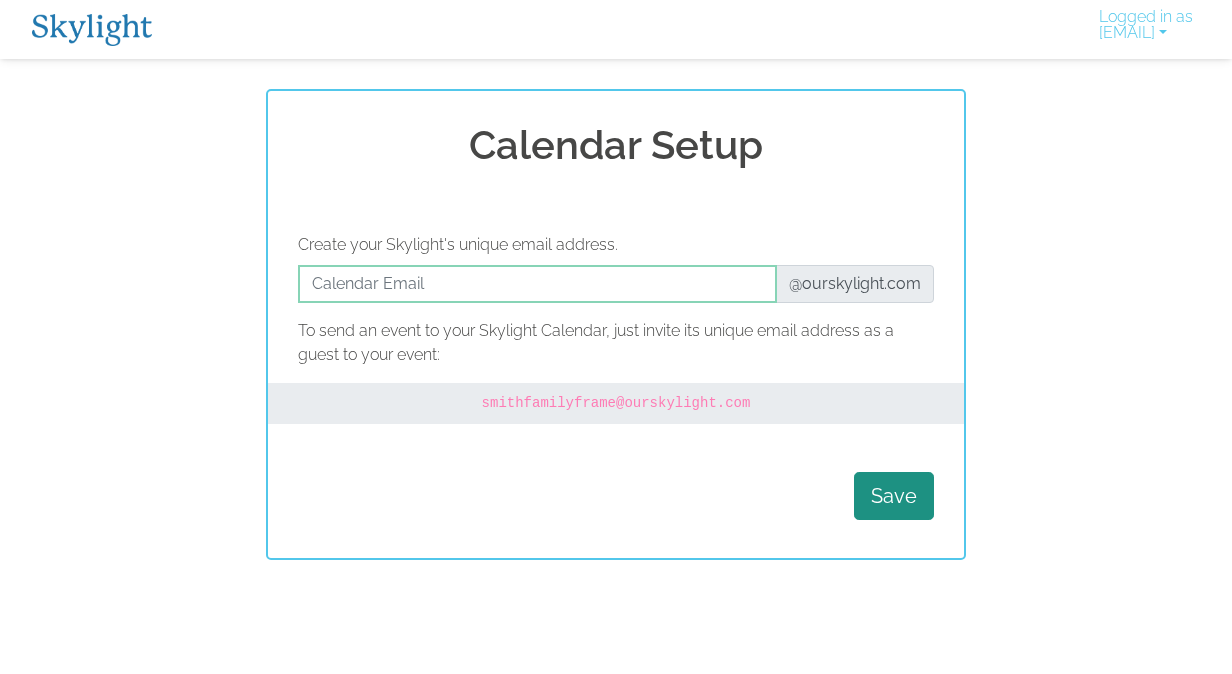 scroll, scrollTop: 0, scrollLeft: 0, axis: both 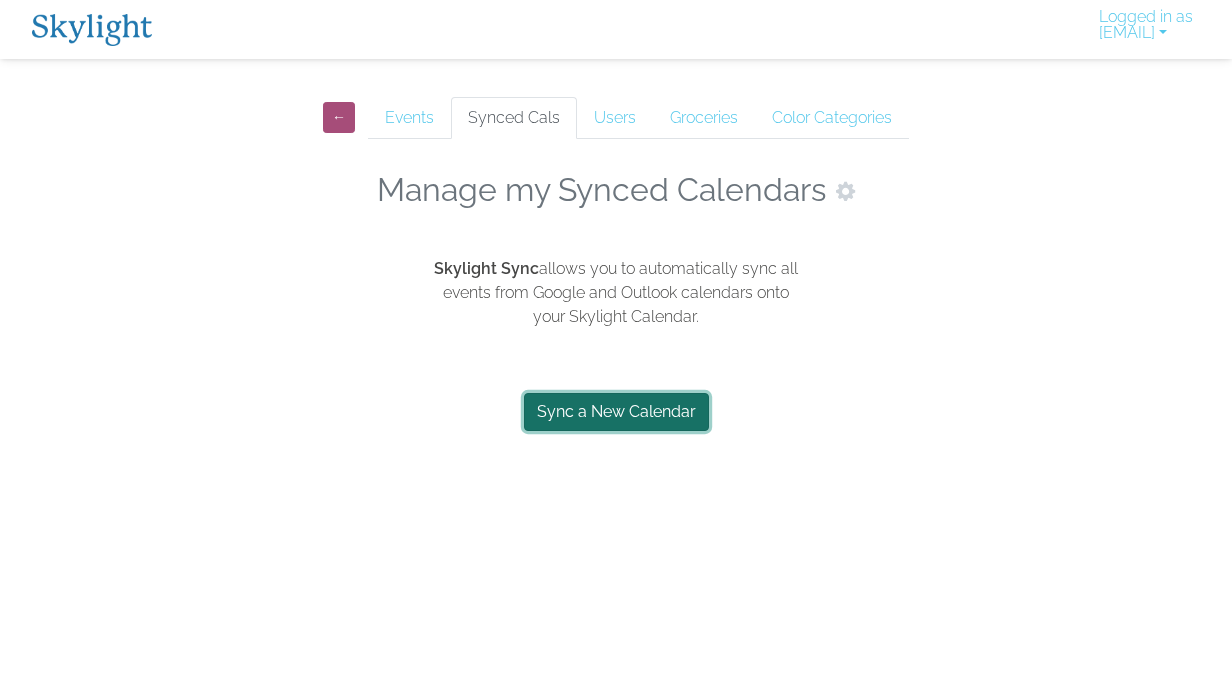 click on "Sync a New Calendar" at bounding box center [616, 412] 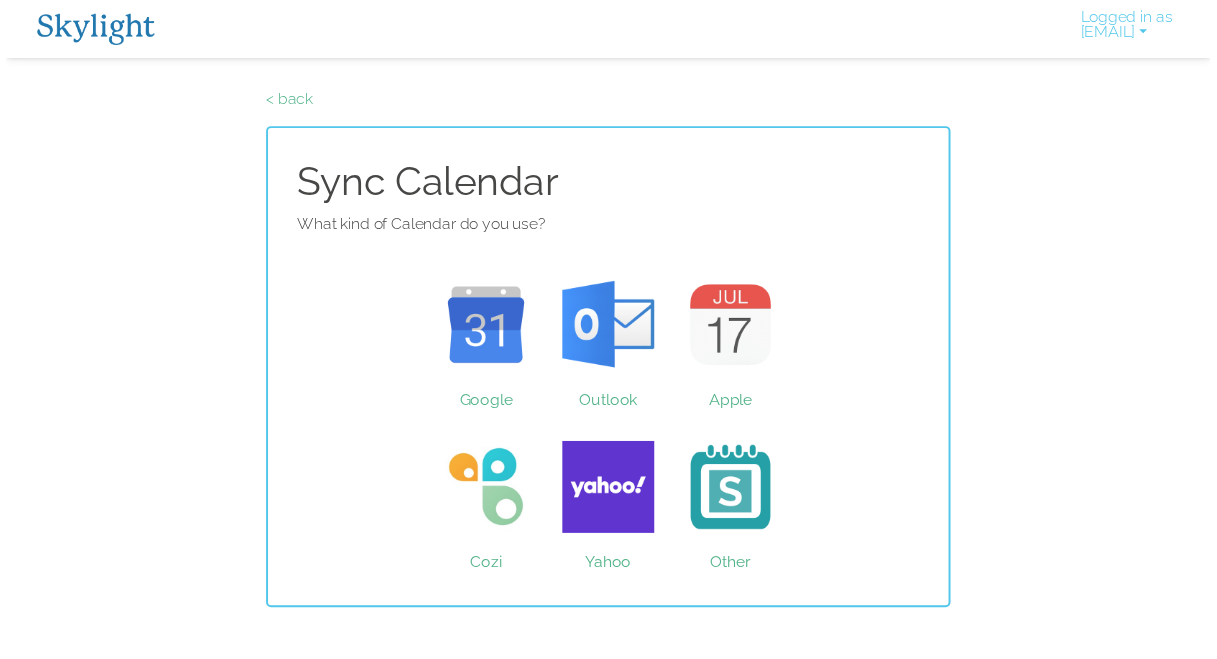 scroll, scrollTop: 0, scrollLeft: 0, axis: both 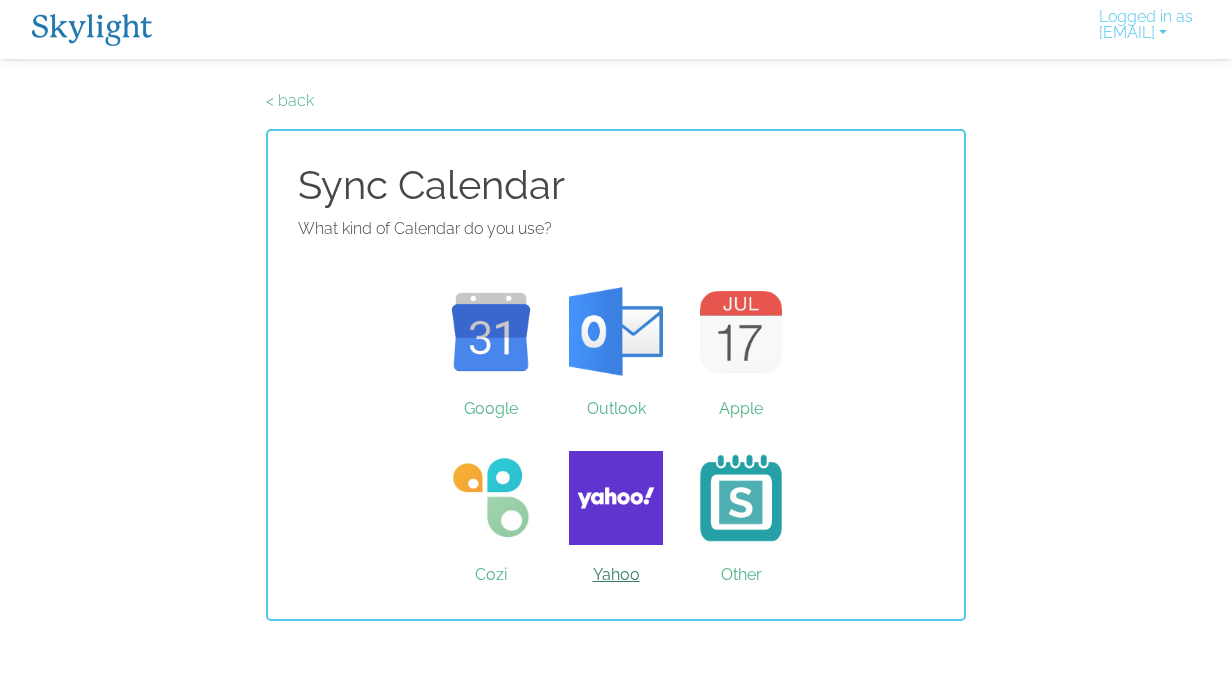click on "Yahoo" at bounding box center [616, 498] 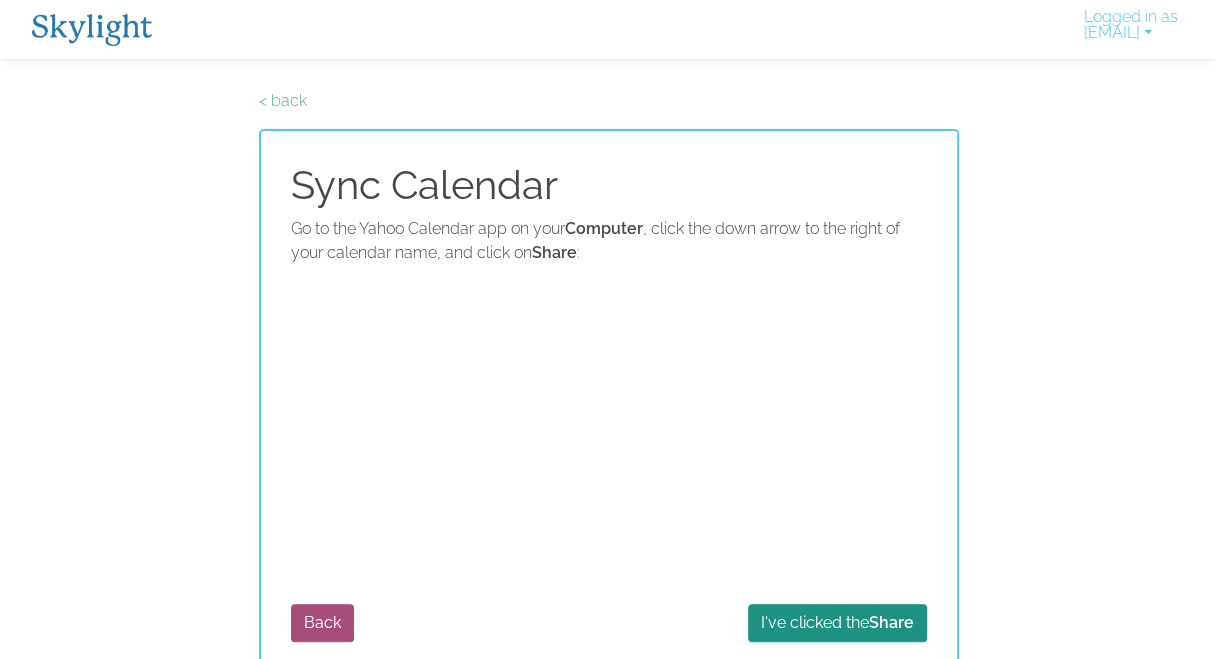 scroll, scrollTop: 22, scrollLeft: 0, axis: vertical 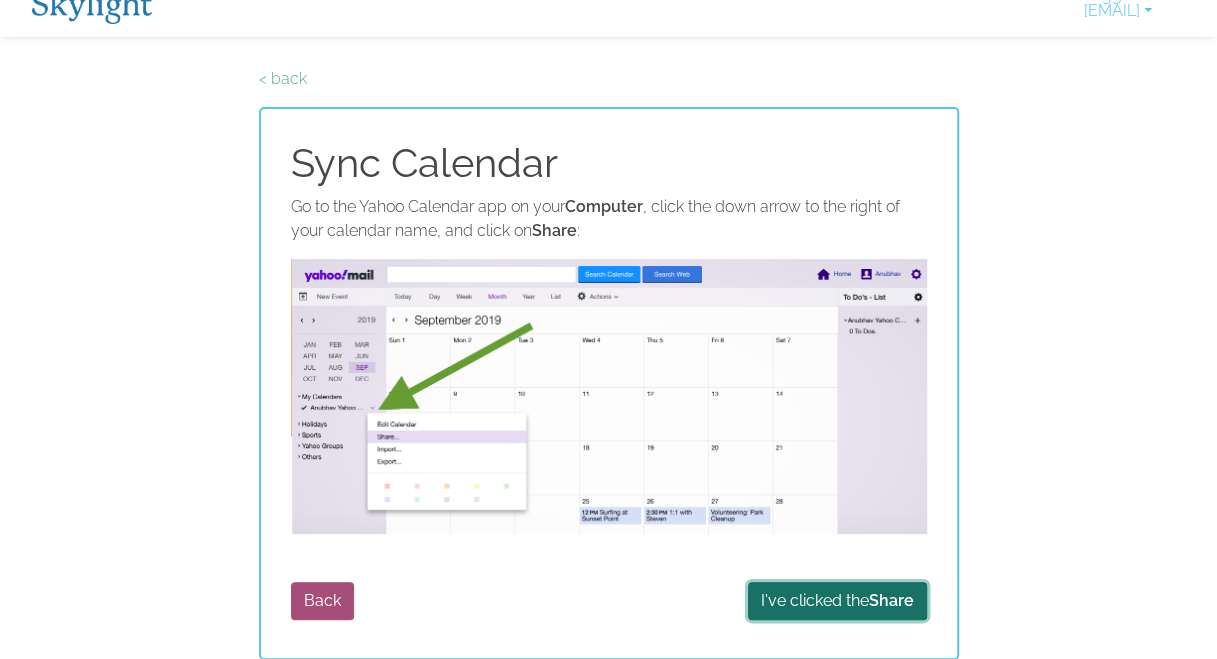 click on "I've clicked the  Share" at bounding box center (837, 601) 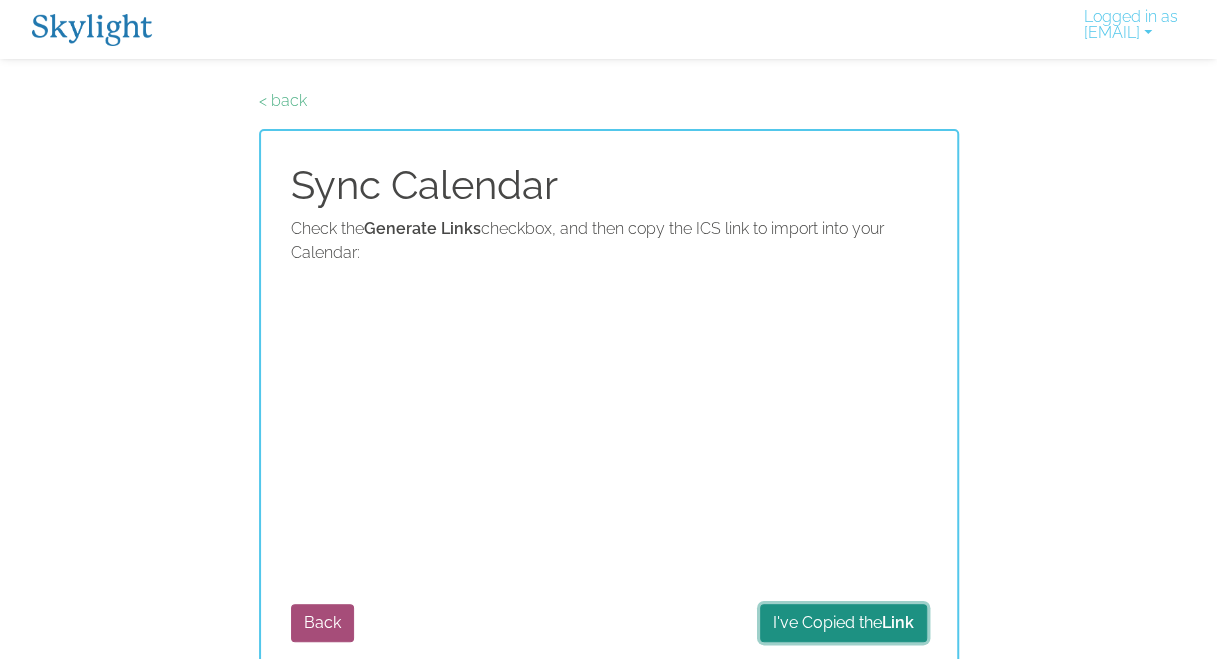 scroll, scrollTop: 22, scrollLeft: 0, axis: vertical 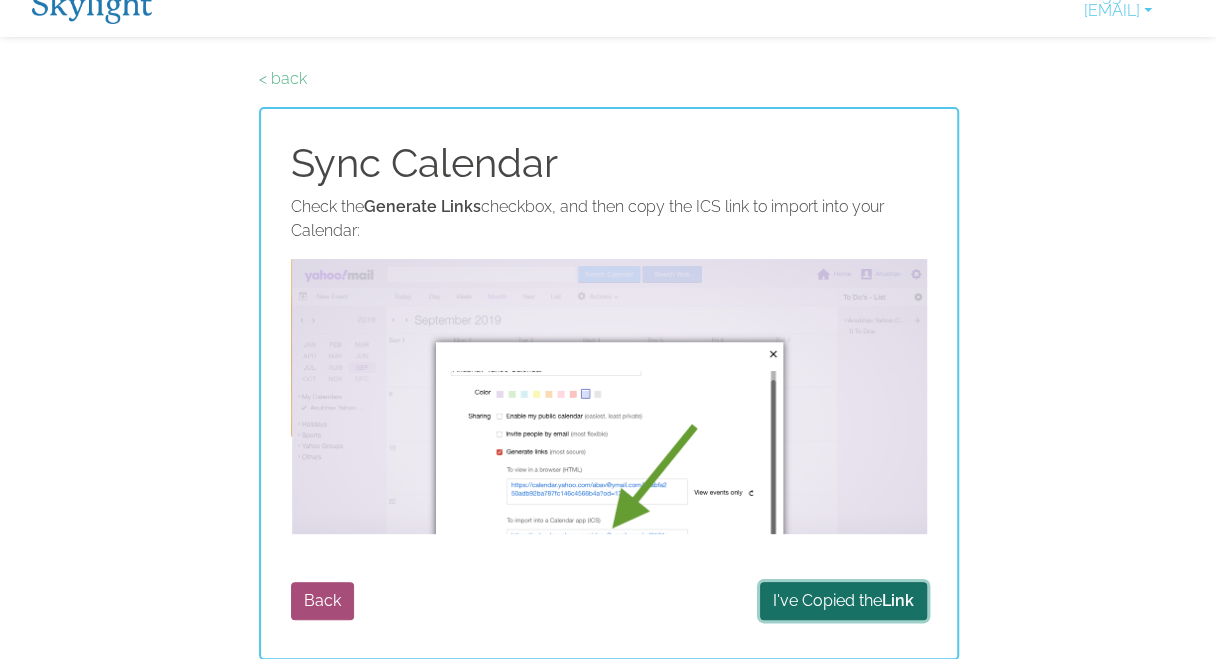 click on "I've Copied the  Link" at bounding box center (843, 601) 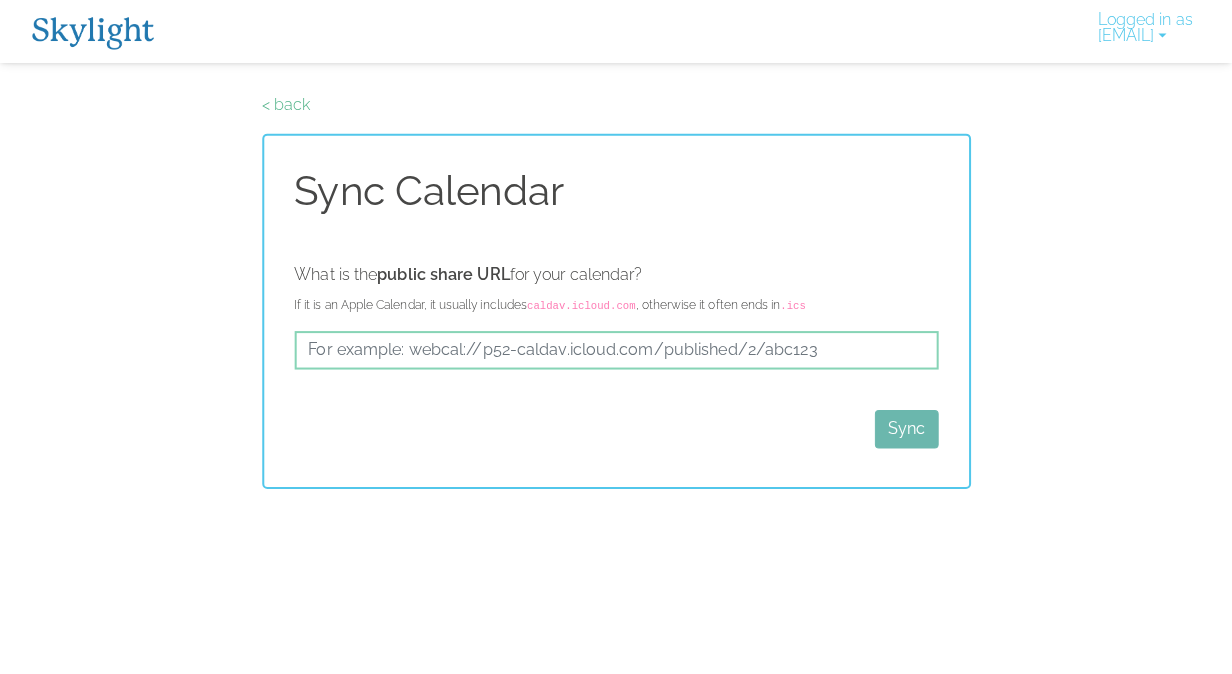 scroll, scrollTop: 0, scrollLeft: 0, axis: both 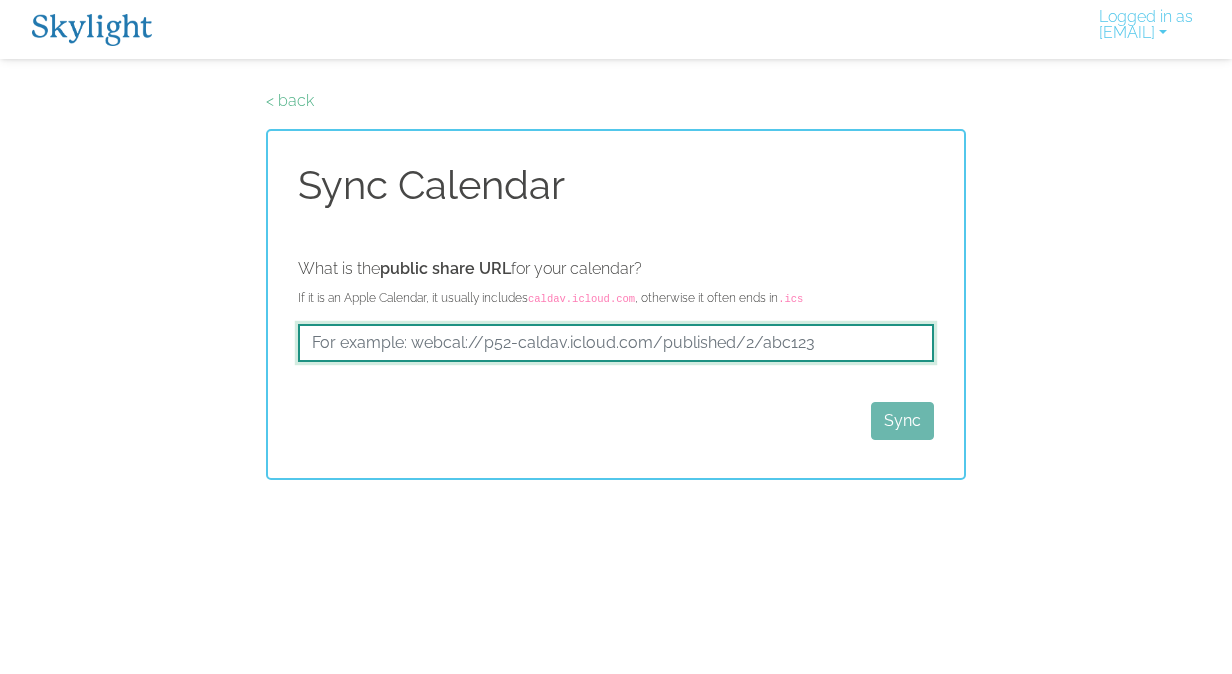 click at bounding box center (616, 343) 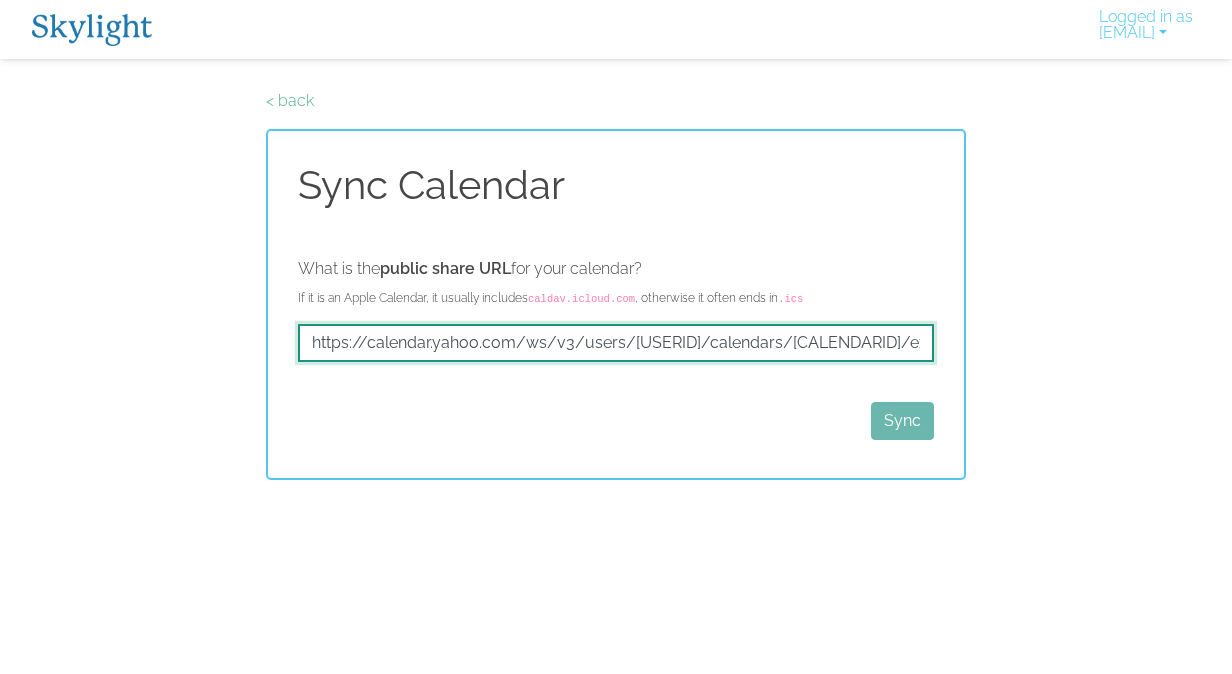scroll, scrollTop: 0, scrollLeft: 275, axis: horizontal 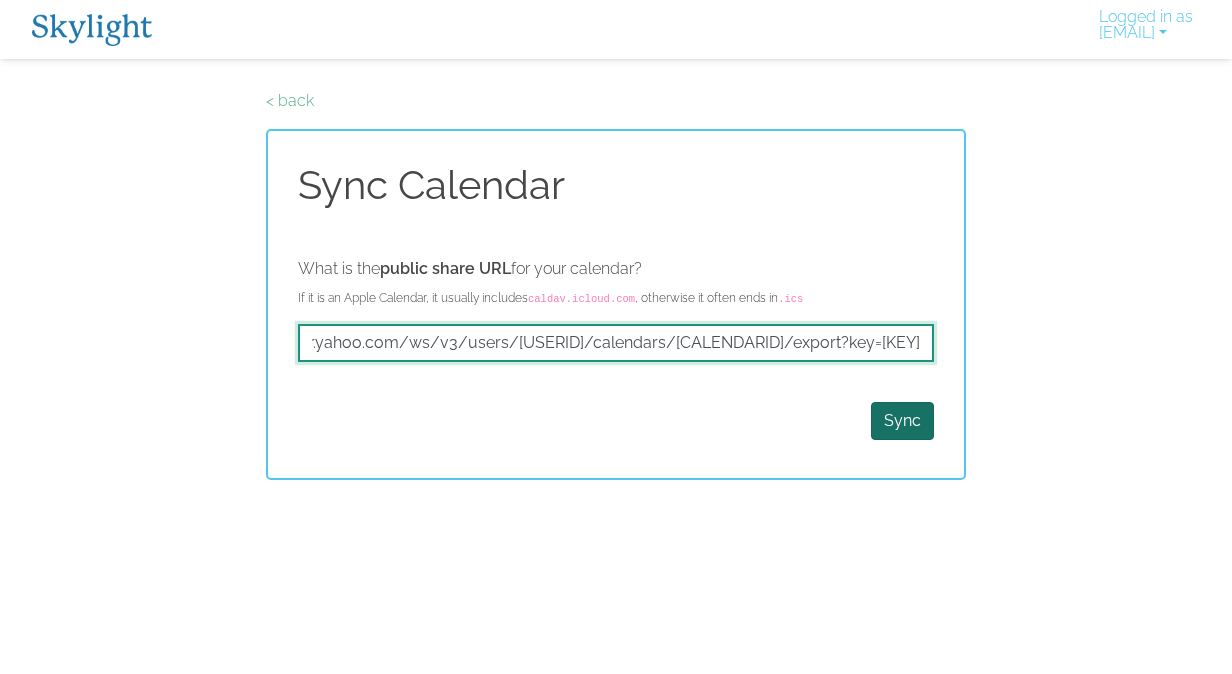 type on "https://calendar.yahoo.com/ws/v3/users/lsexton08/calendars/131/export?key=e481fe49e5463dde27e8d1b62b5fb698" 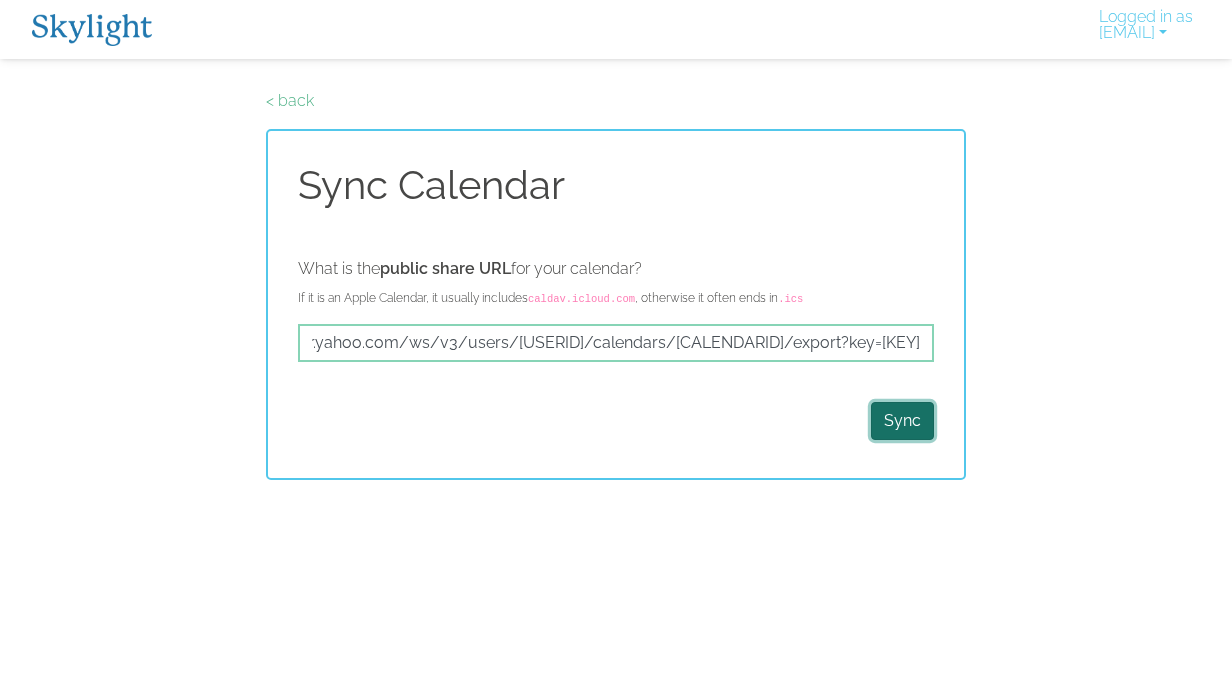 scroll, scrollTop: 0, scrollLeft: 0, axis: both 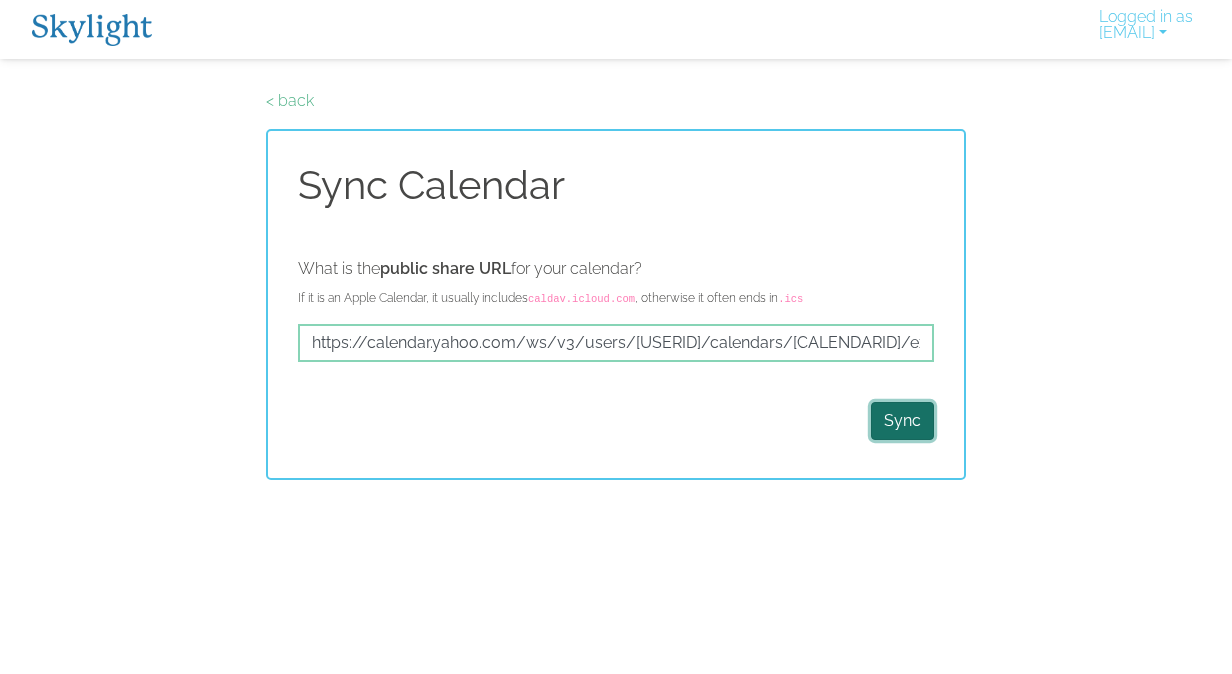 click on "Sync" at bounding box center (902, 421) 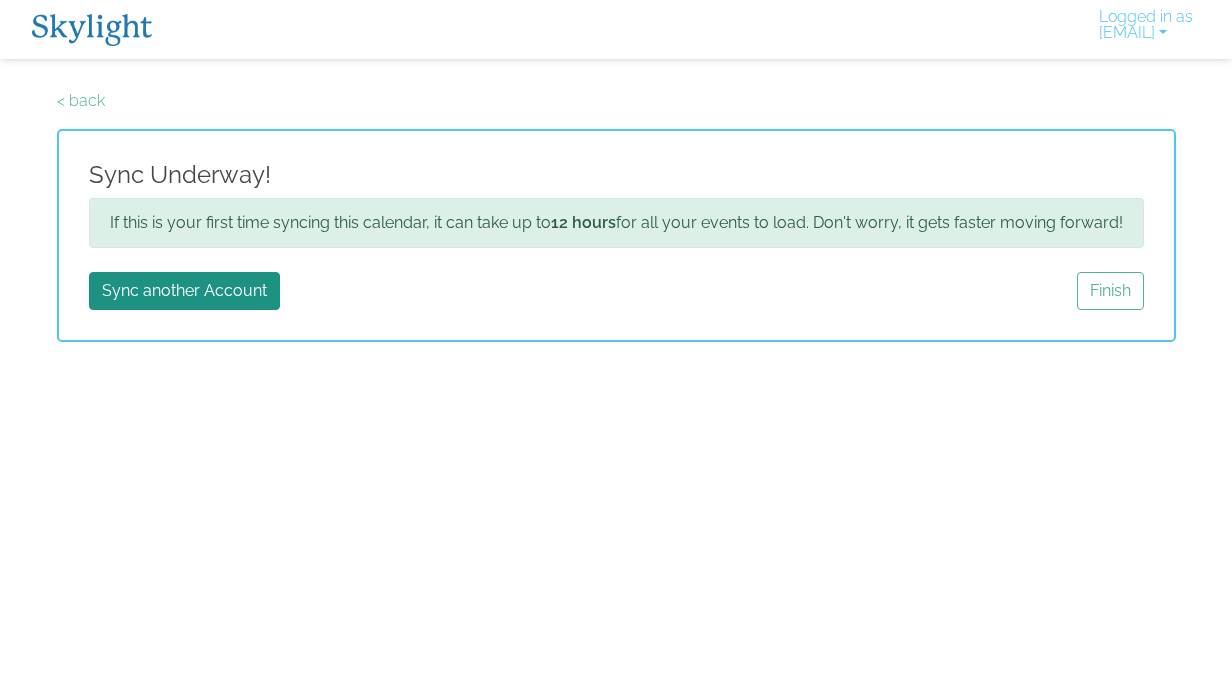 scroll, scrollTop: 0, scrollLeft: 0, axis: both 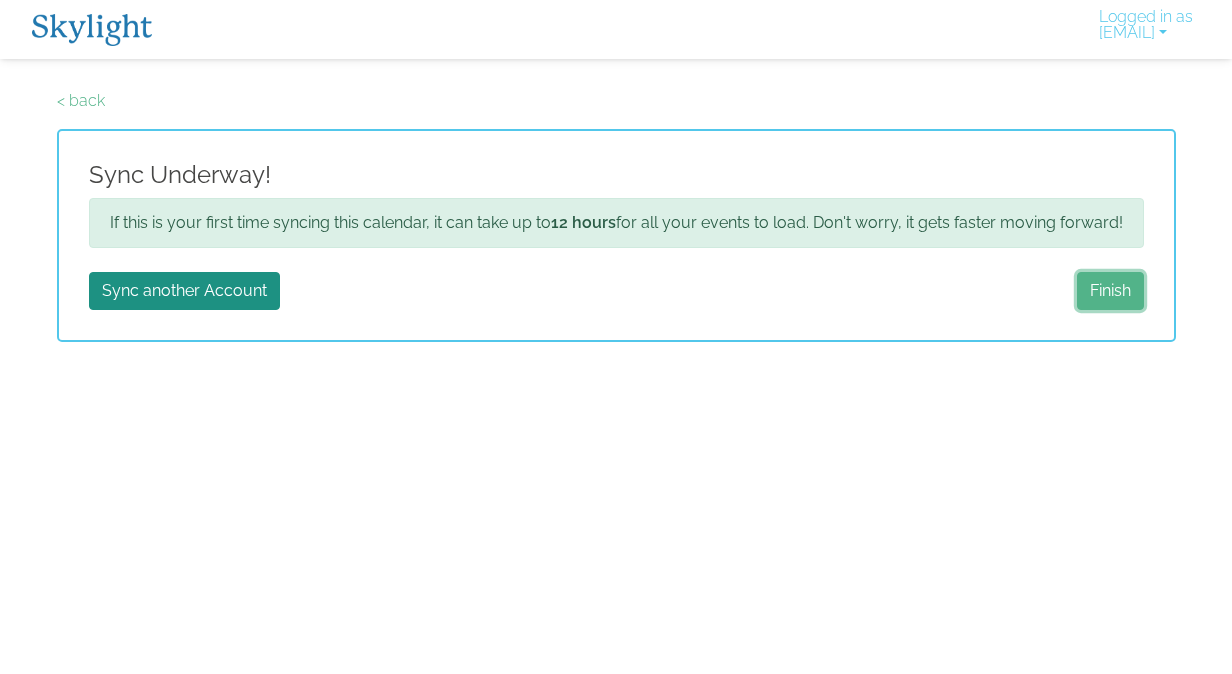 click on "Finish" at bounding box center (1110, 291) 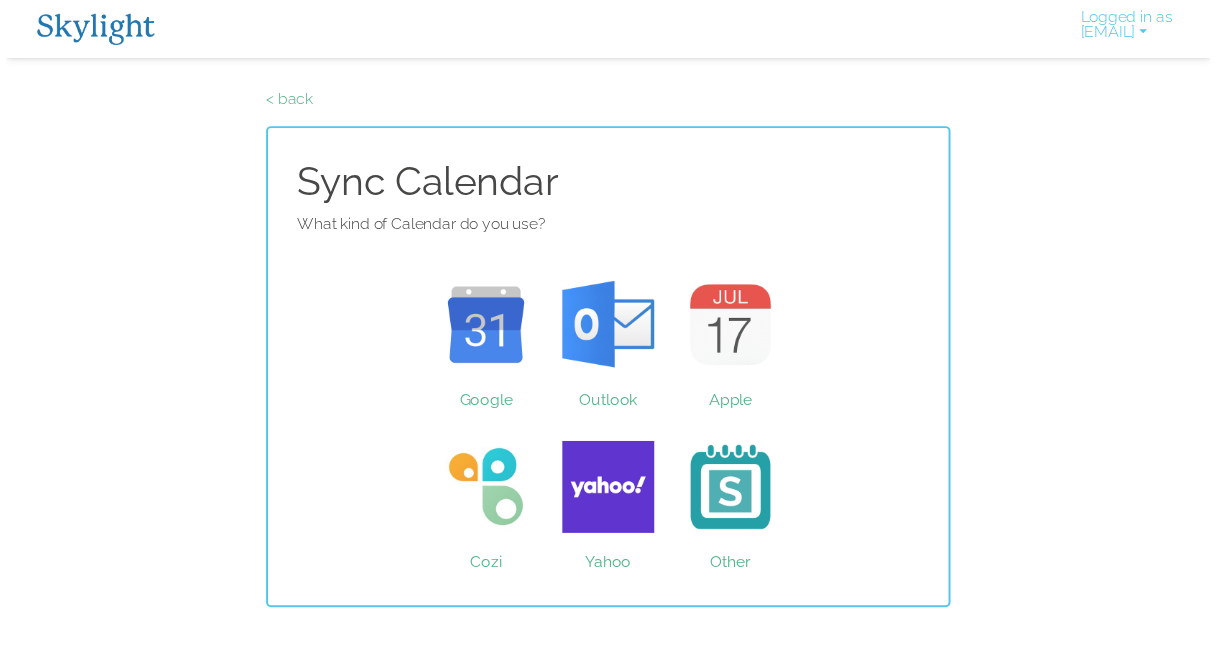 scroll, scrollTop: 0, scrollLeft: 0, axis: both 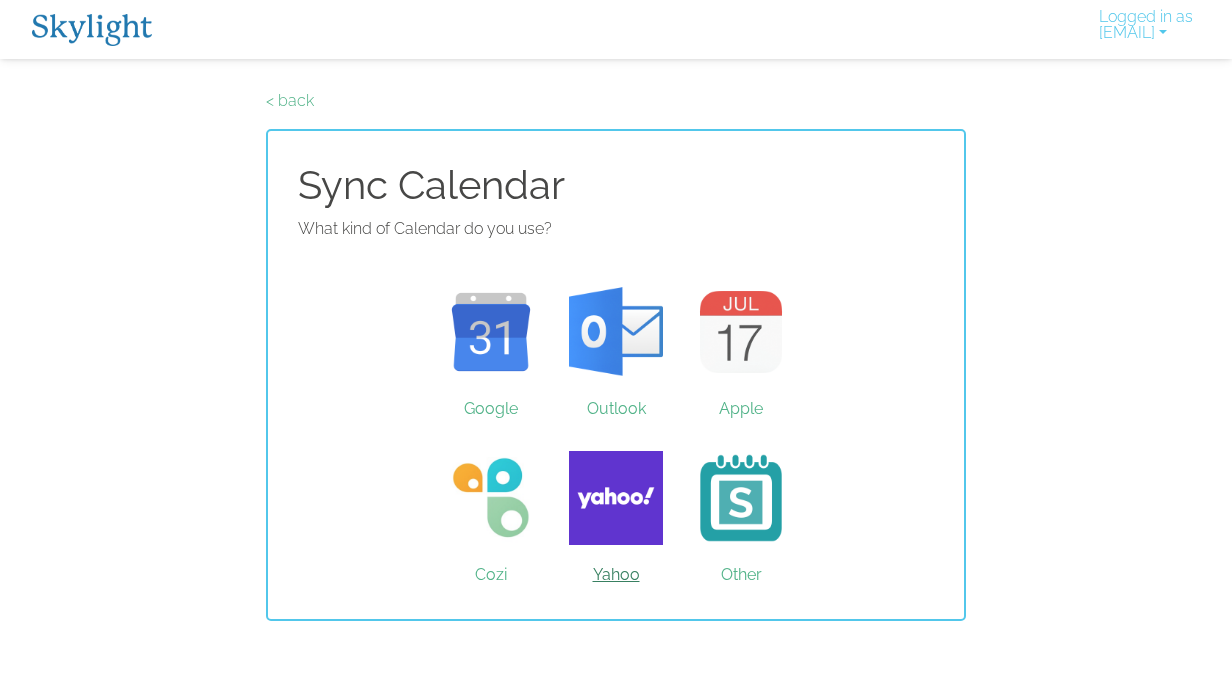 click on "Yahoo" at bounding box center [616, 498] 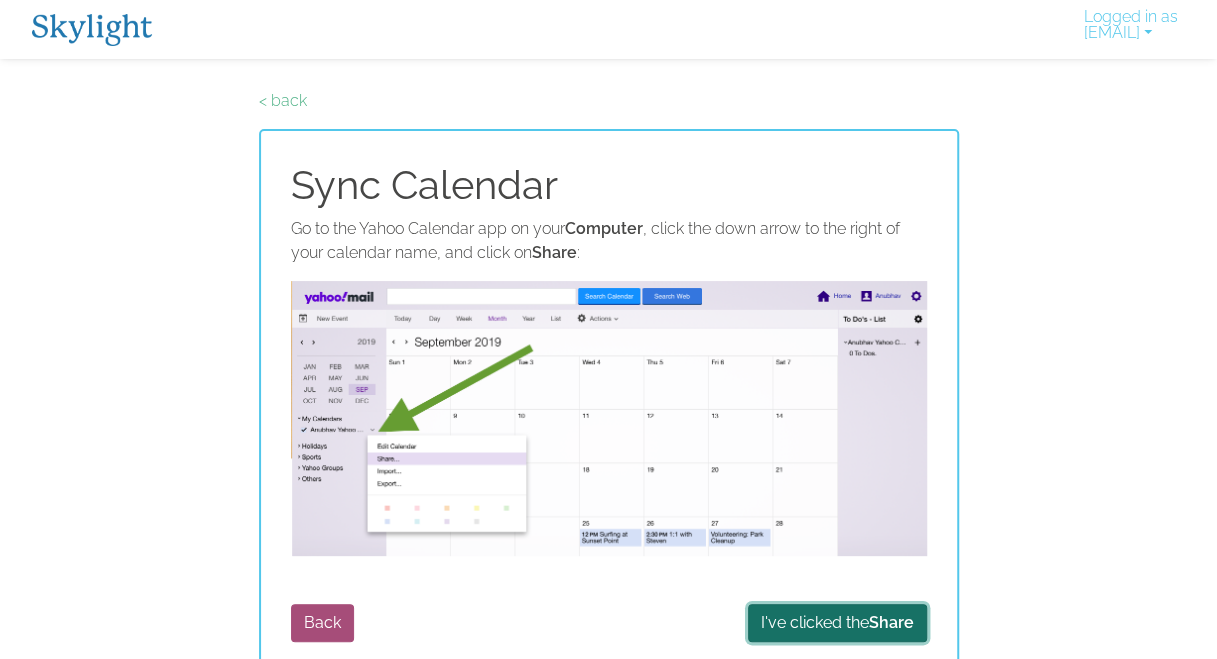 click on "I've clicked the  Share" at bounding box center [837, 623] 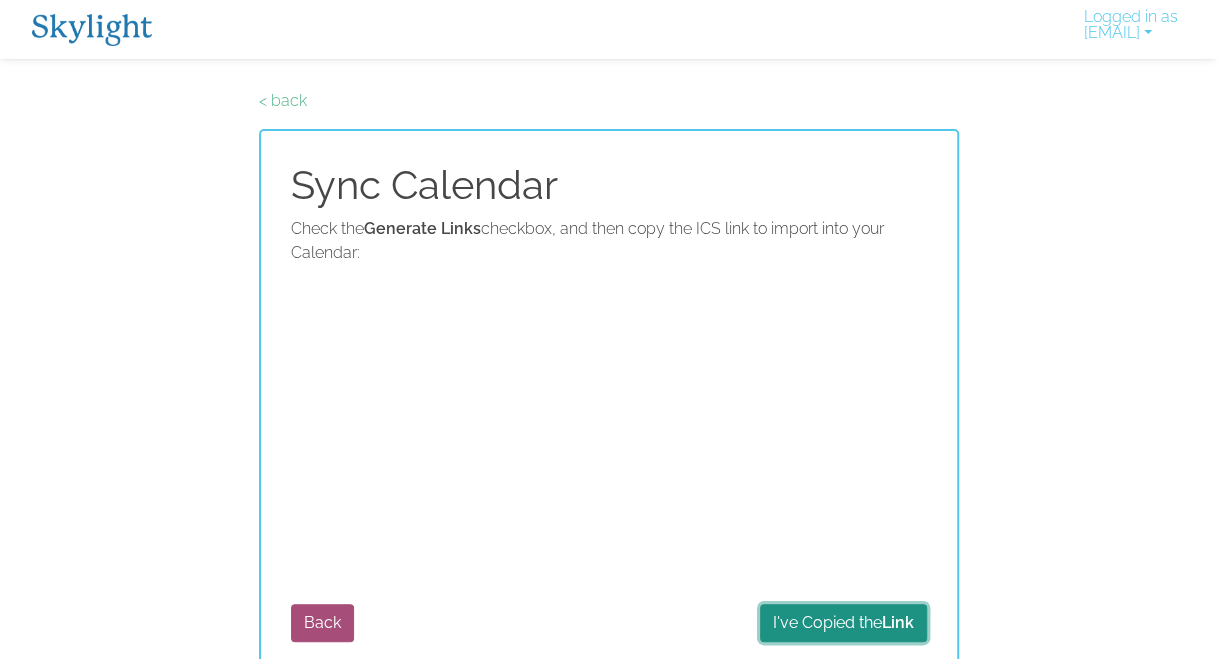 scroll, scrollTop: 22, scrollLeft: 0, axis: vertical 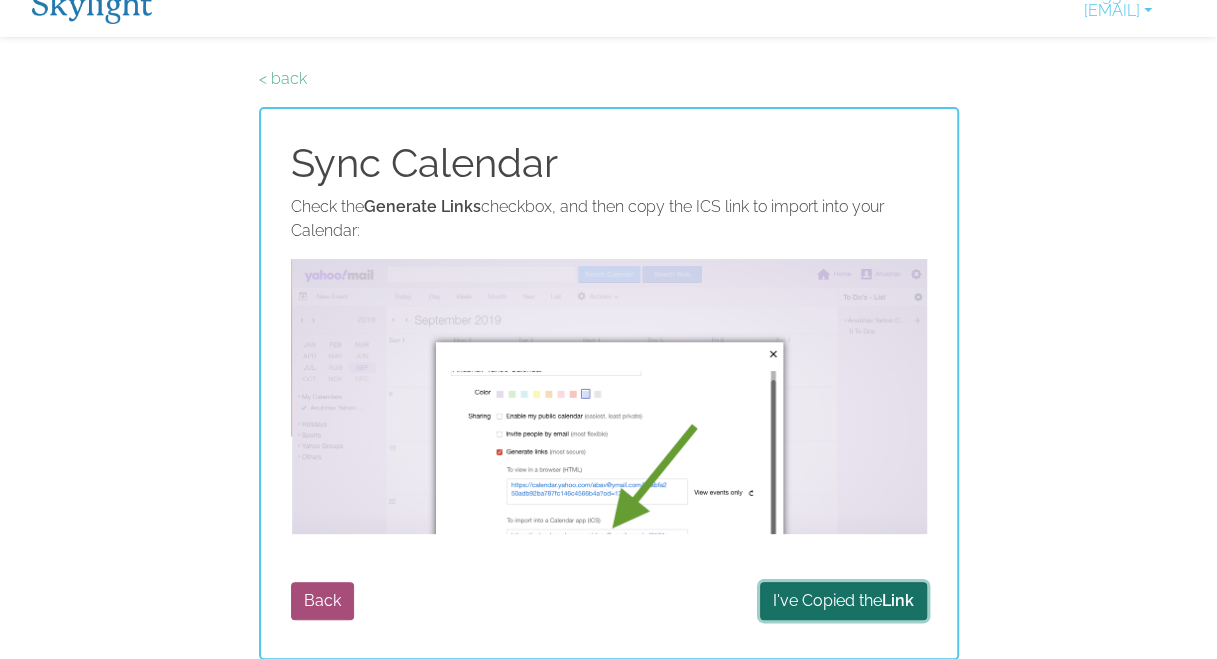 click on "I've Copied the  Link" at bounding box center (843, 601) 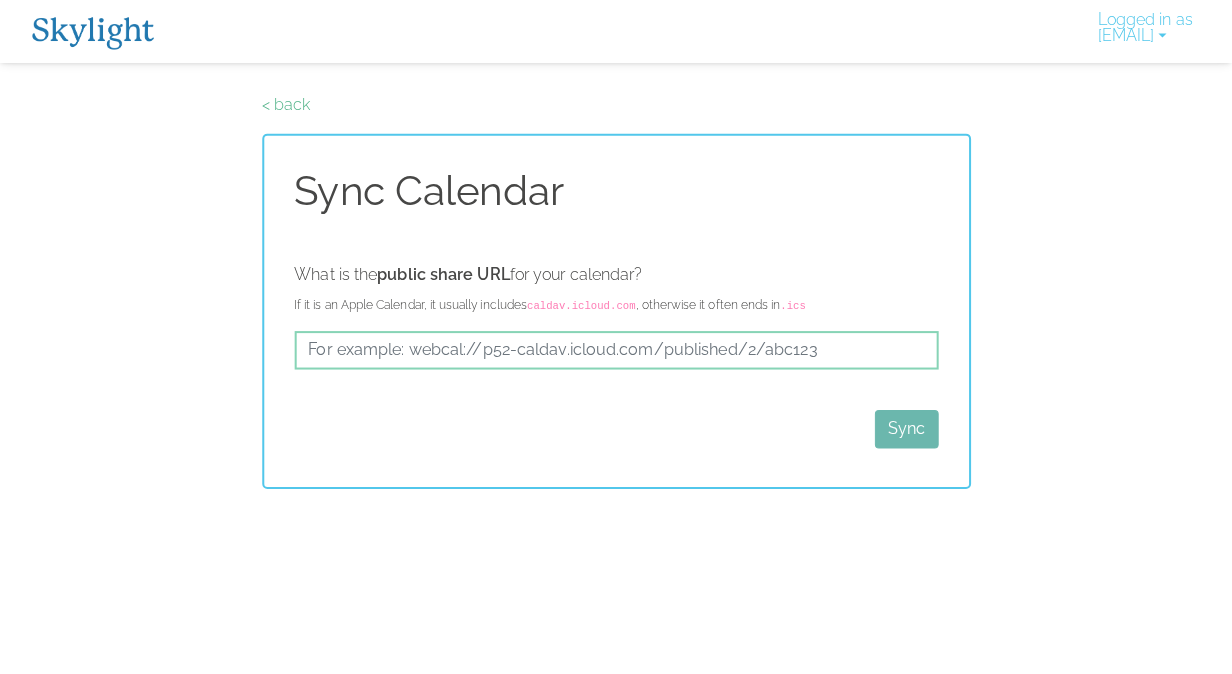 scroll, scrollTop: 0, scrollLeft: 0, axis: both 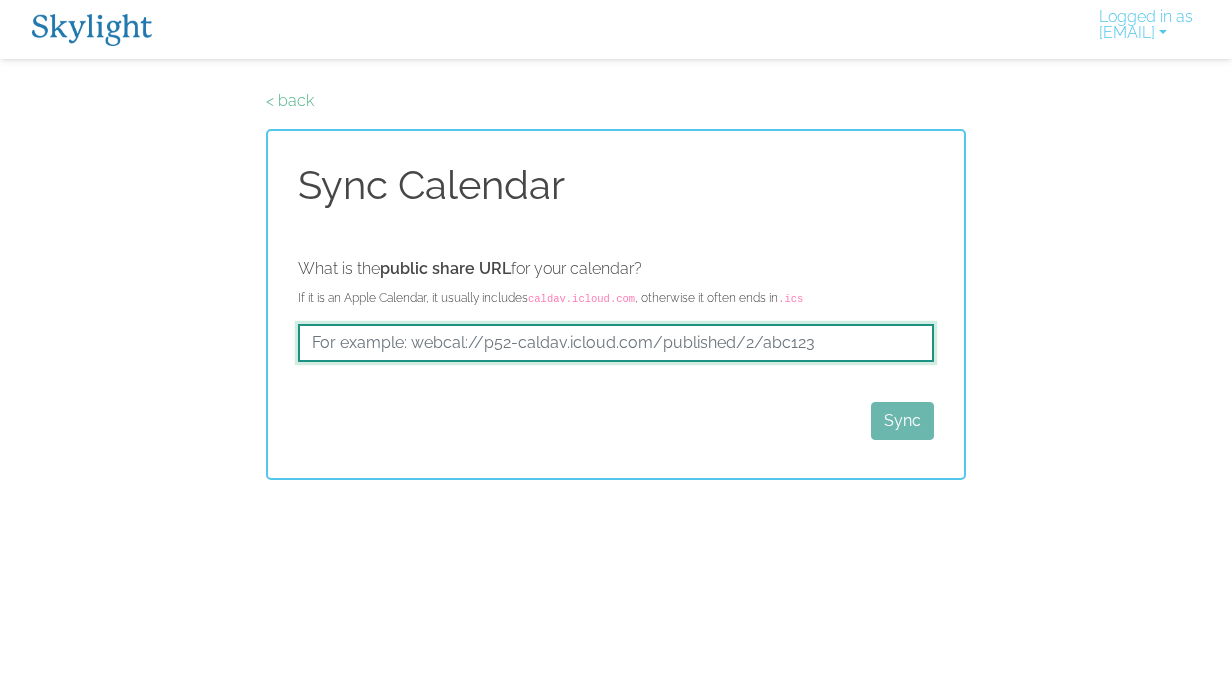 click at bounding box center [616, 343] 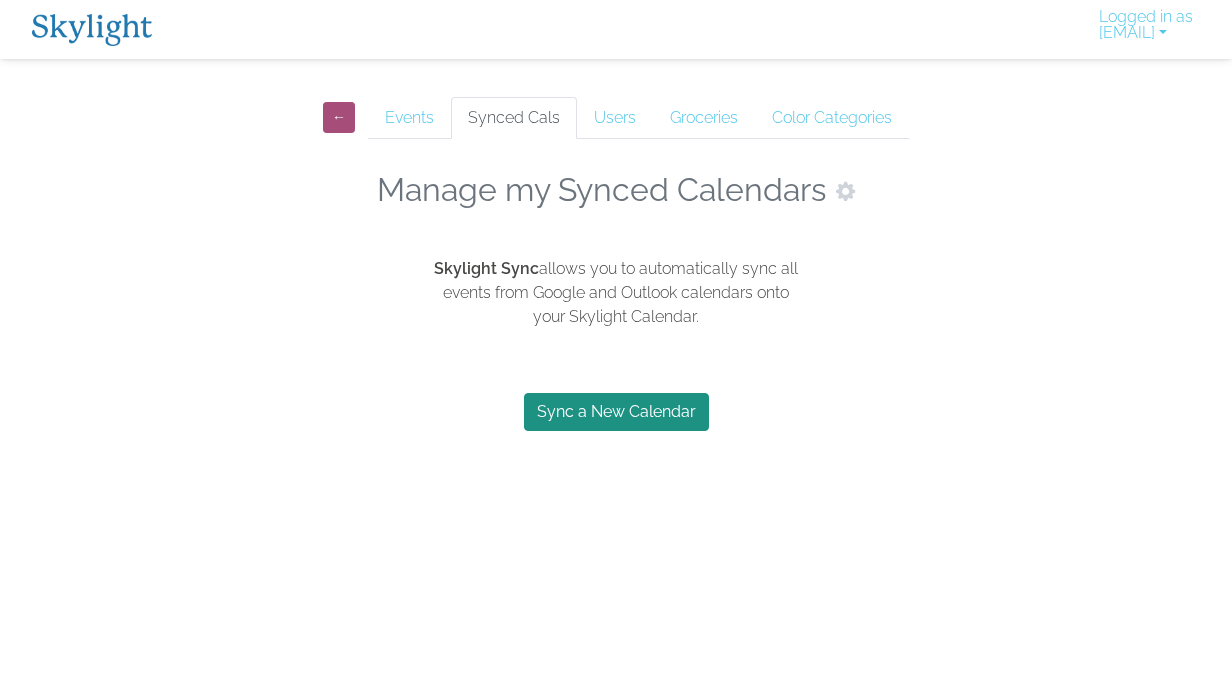 scroll, scrollTop: 0, scrollLeft: 0, axis: both 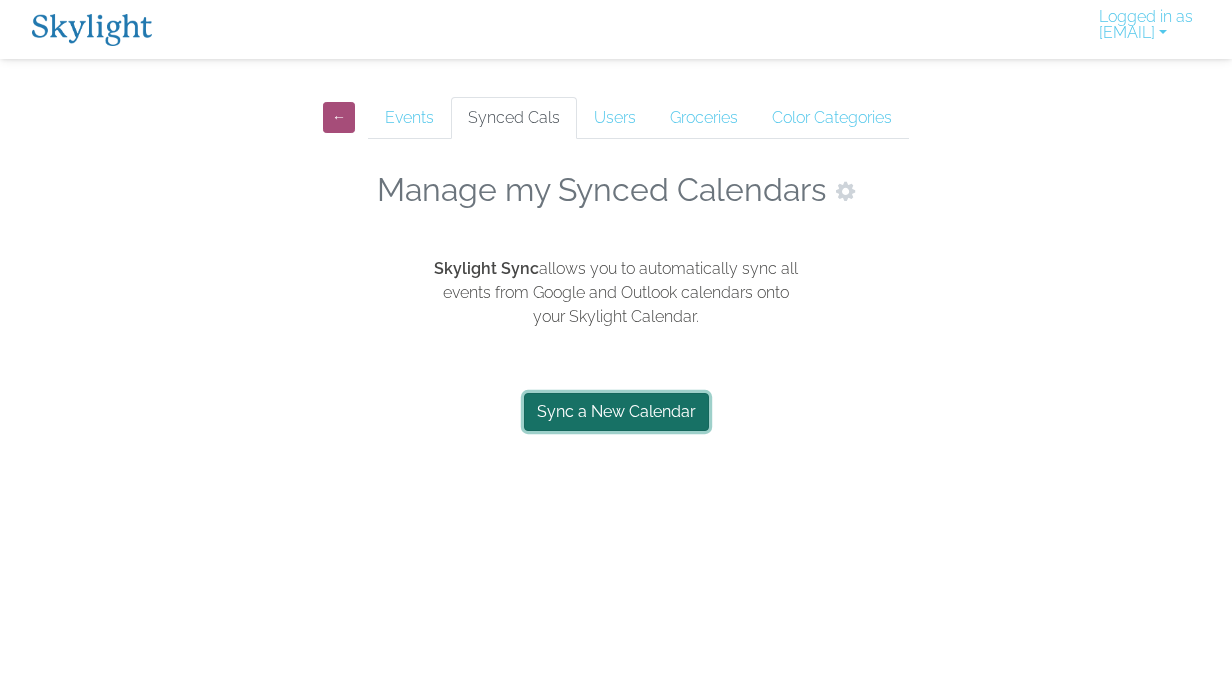 click on "Sync a New Calendar" at bounding box center [616, 412] 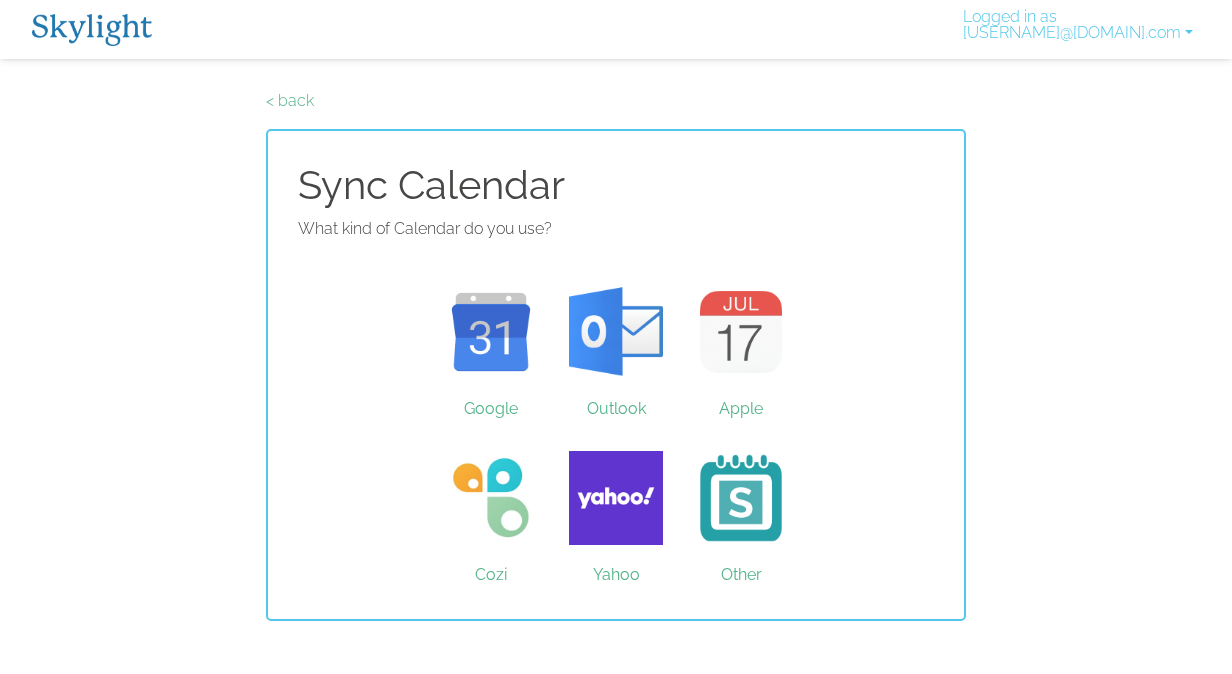 scroll, scrollTop: 0, scrollLeft: 0, axis: both 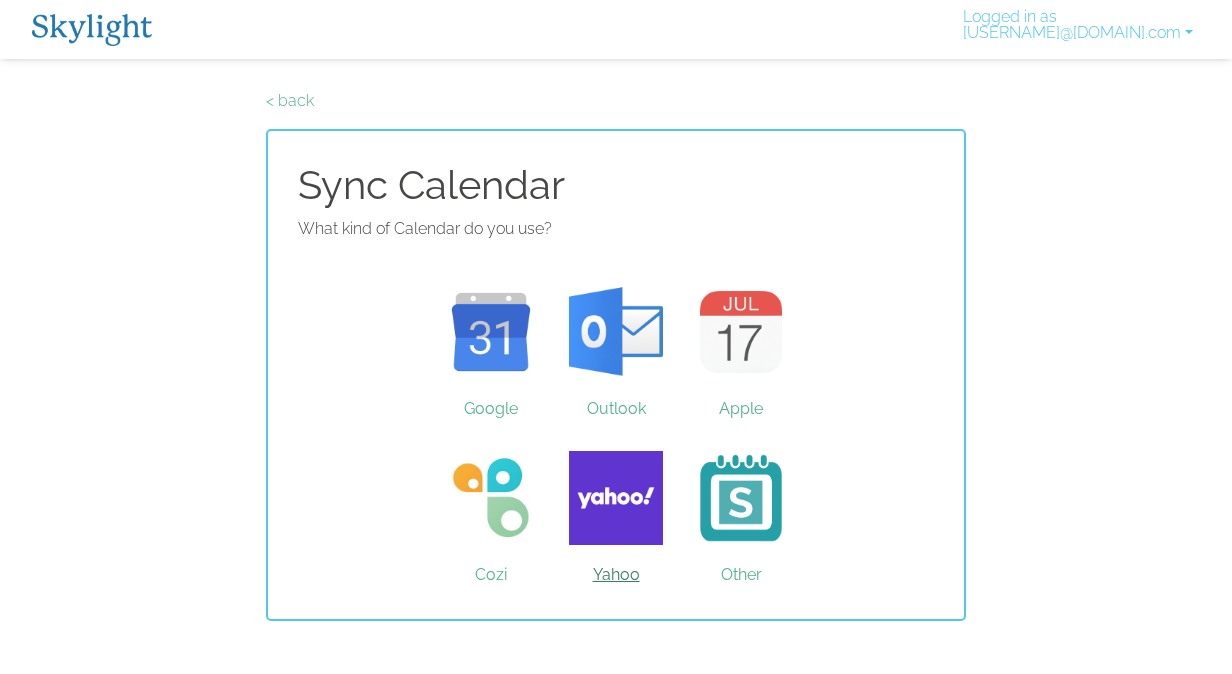 click on "Yahoo" at bounding box center [616, 498] 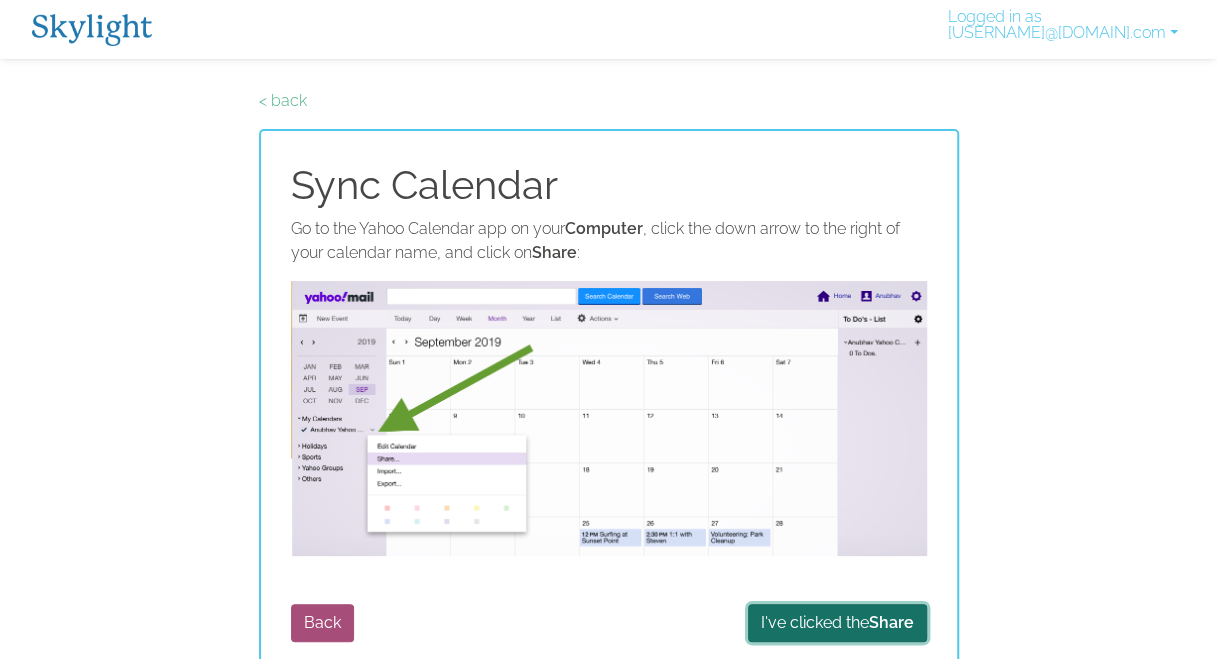click on "I've clicked the  Share" at bounding box center [837, 623] 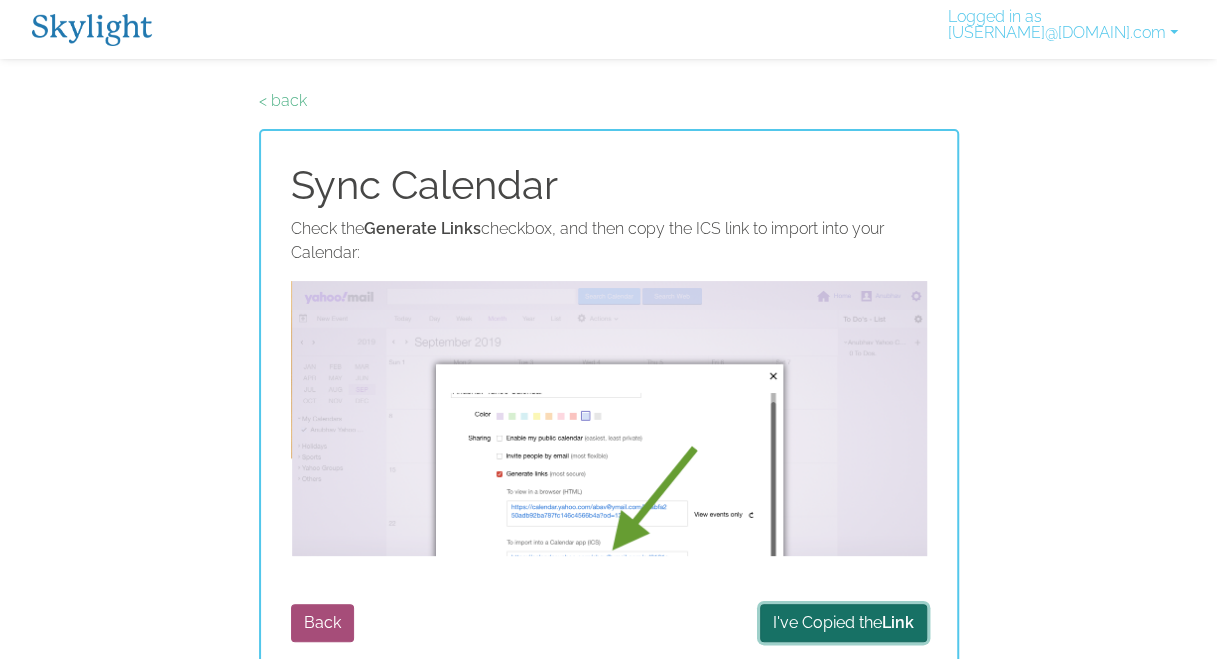 click on "I've Copied the  Link" at bounding box center [843, 623] 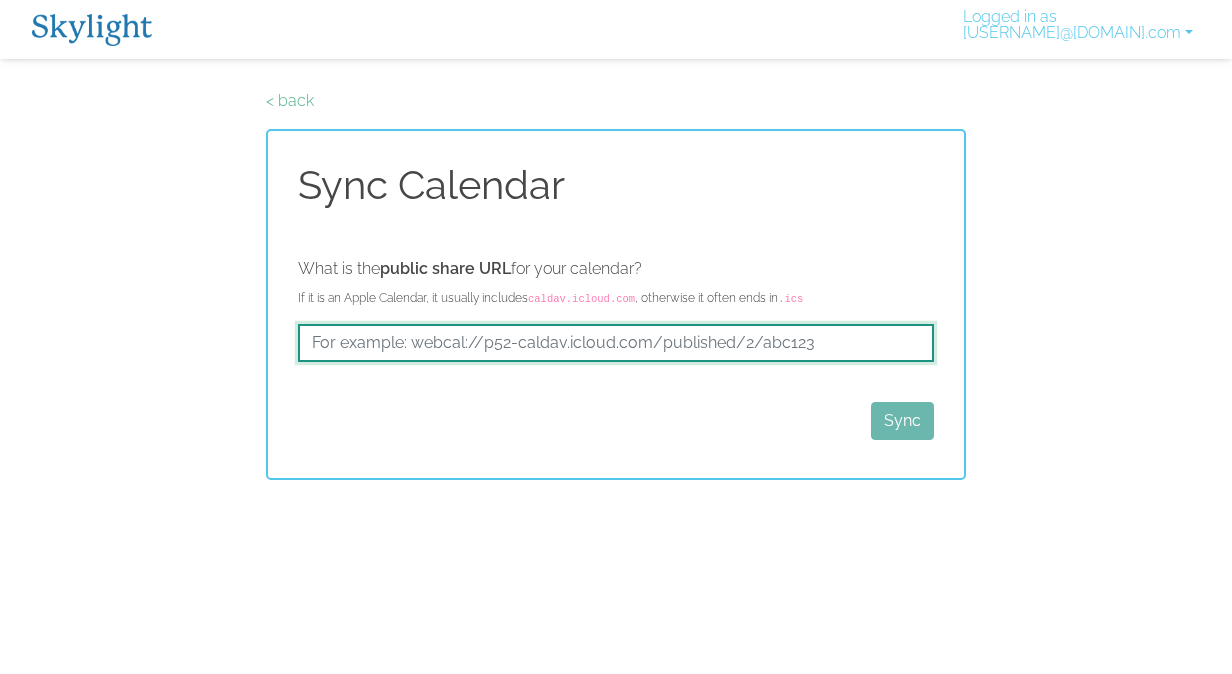 click at bounding box center [616, 343] 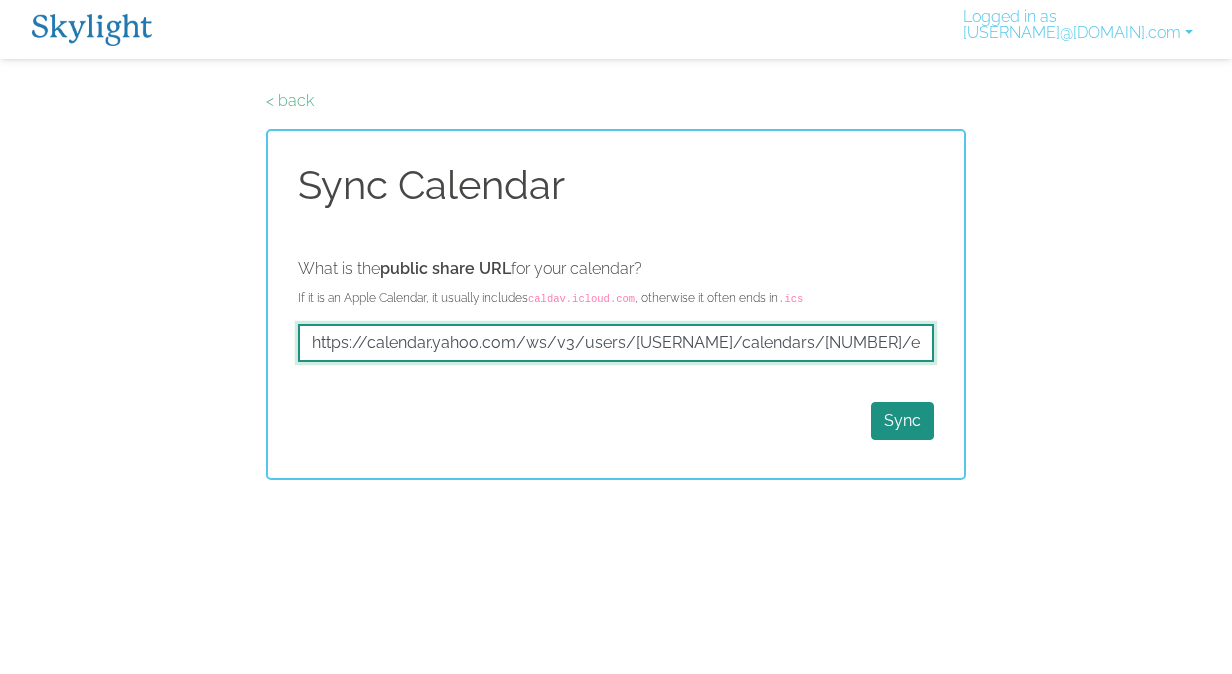 scroll, scrollTop: 0, scrollLeft: 275, axis: horizontal 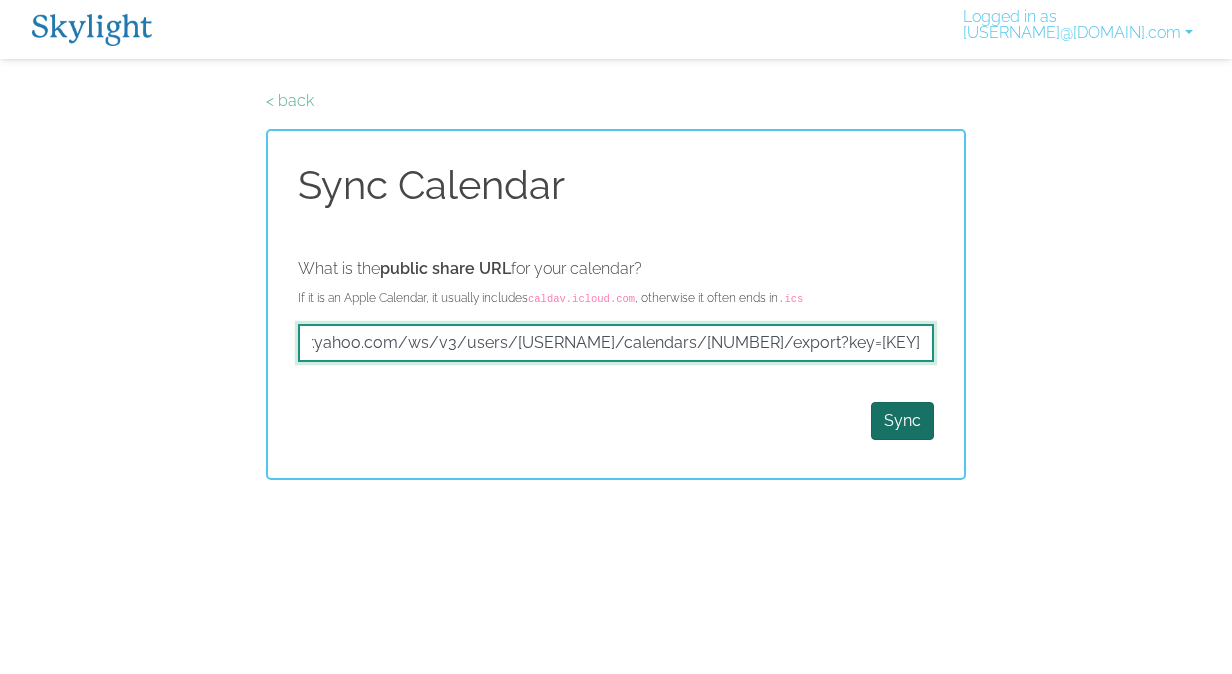 type on "https://calendar.yahoo.com/ws/v3/users/[USERNAME]/calendars/[NUMBER]/export?key=[KEY]" 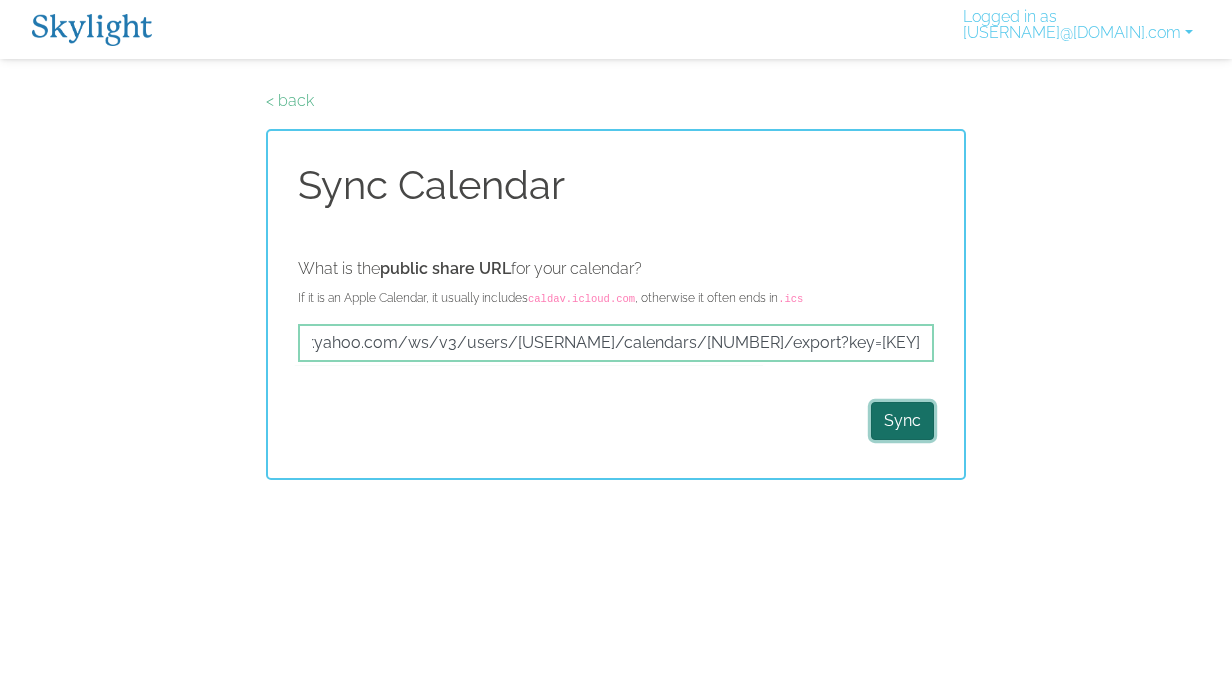 scroll, scrollTop: 0, scrollLeft: 0, axis: both 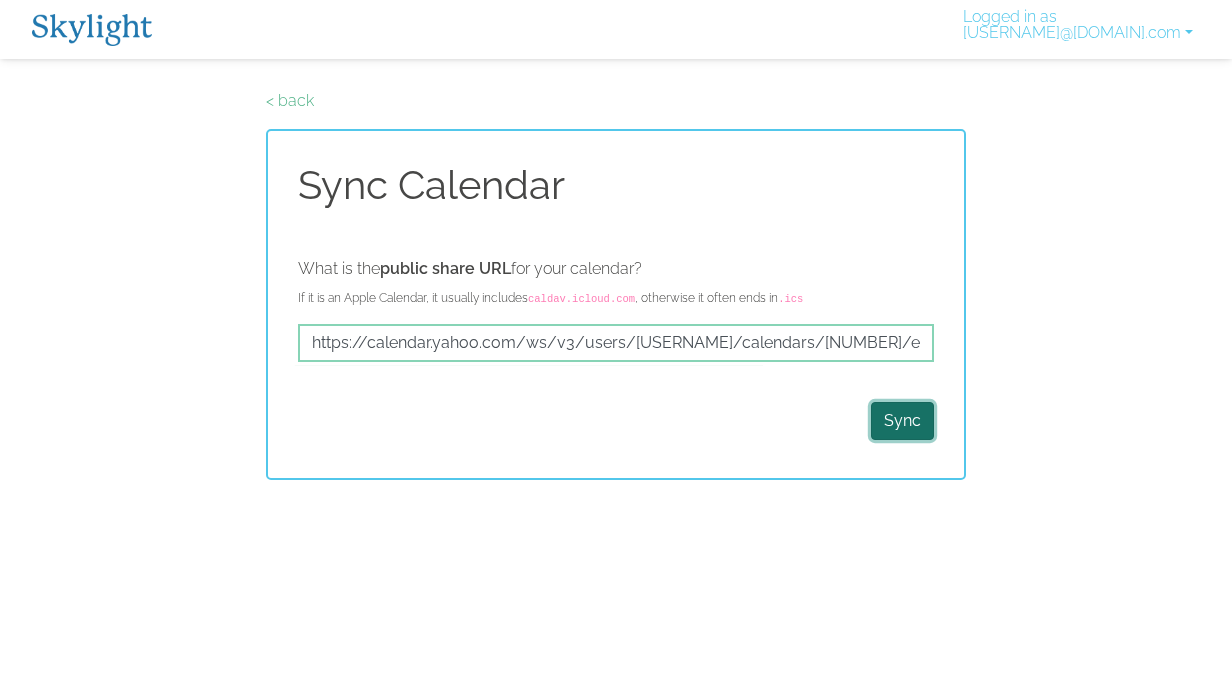 click on "Sync" at bounding box center [902, 421] 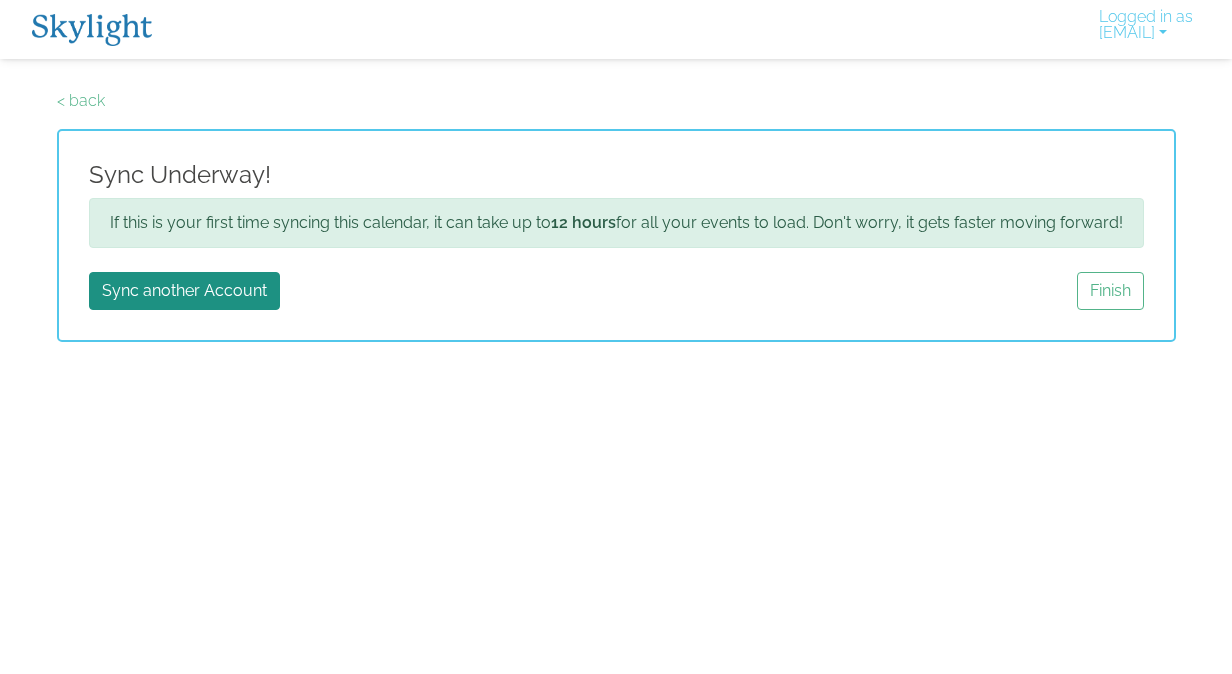 scroll, scrollTop: 0, scrollLeft: 0, axis: both 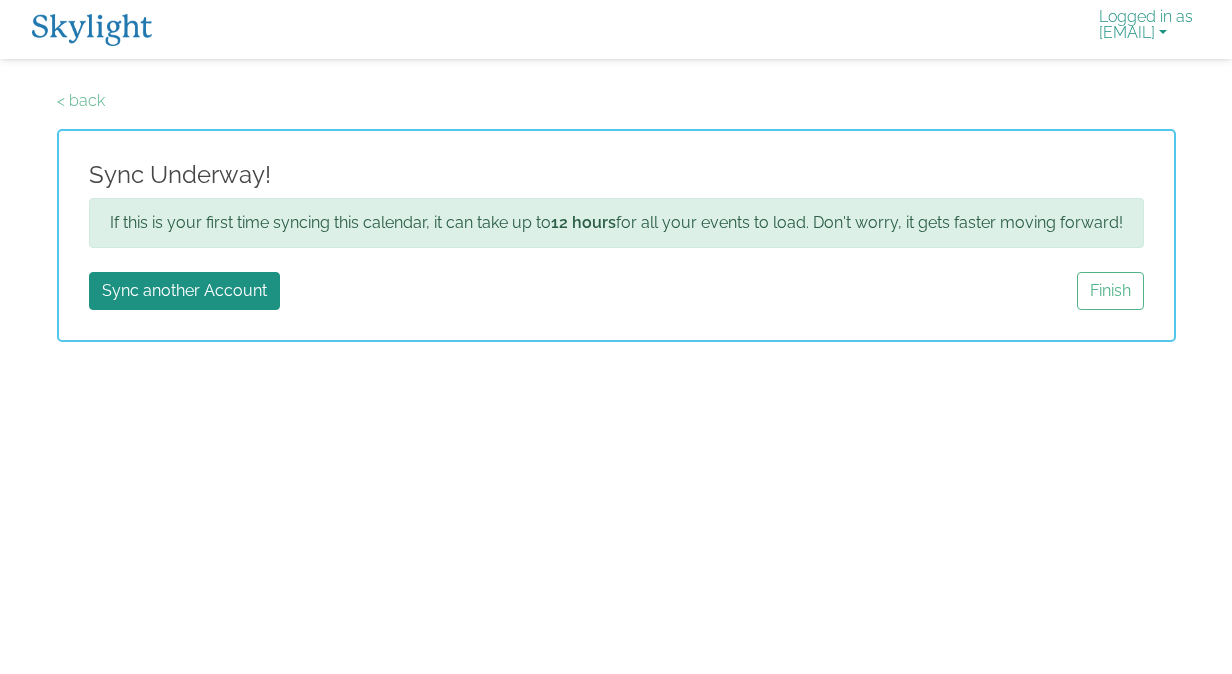 click on "Logged in as [EMAIL]" at bounding box center (1146, 29) 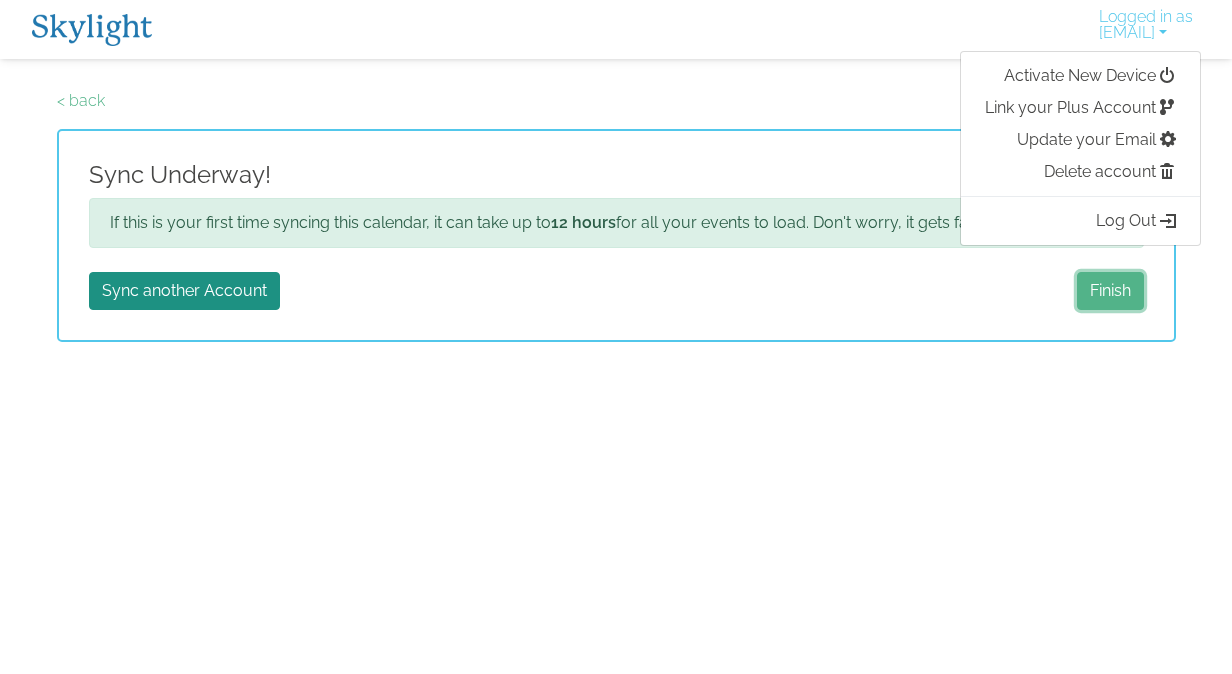 click on "Finish" at bounding box center (1110, 291) 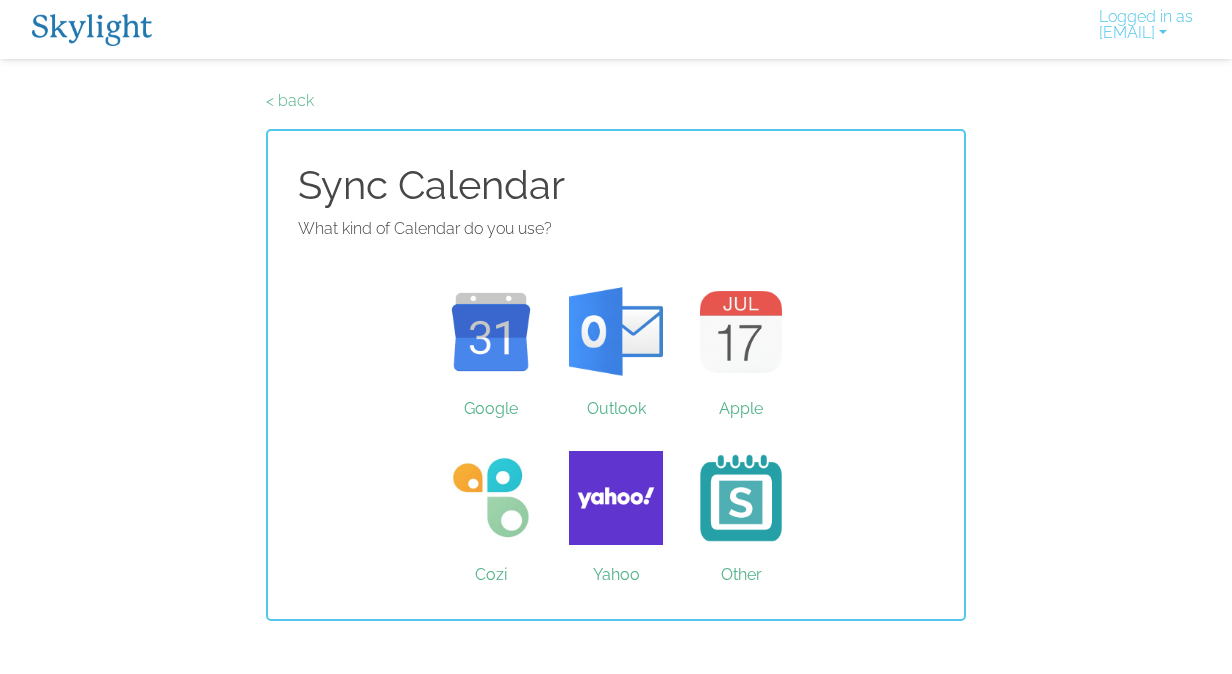 scroll, scrollTop: 0, scrollLeft: 0, axis: both 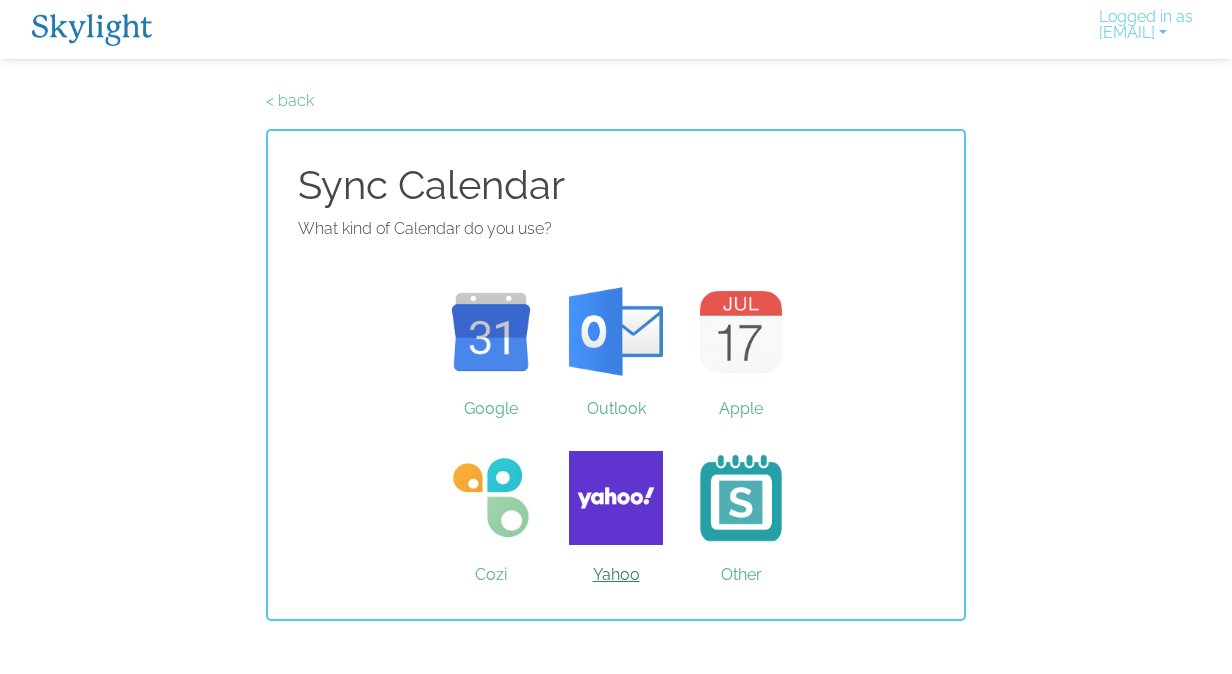click on "Yahoo" at bounding box center (616, 498) 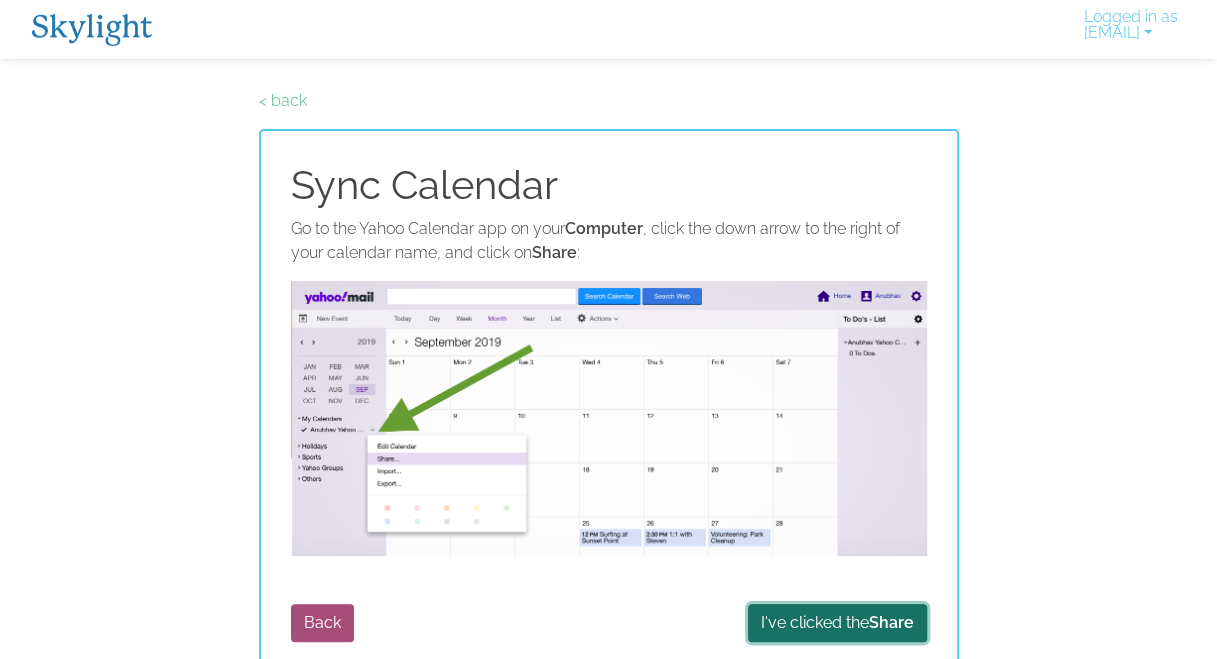 click on "I've clicked the  Share" at bounding box center [837, 623] 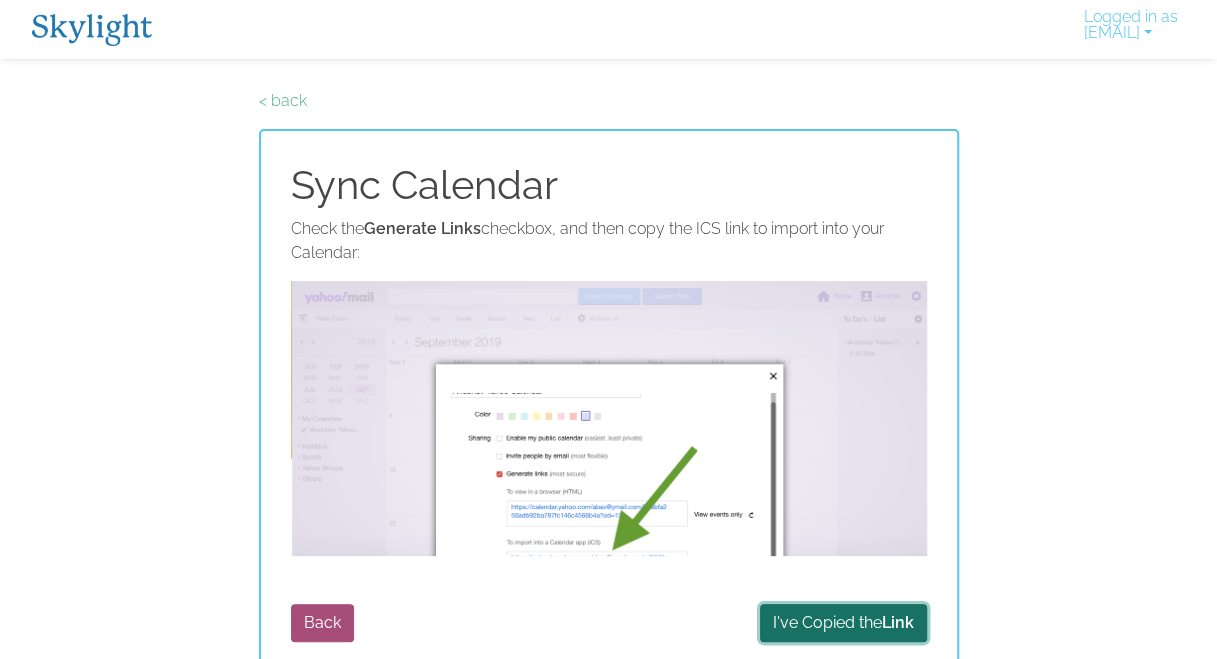 click on "I've Copied the  Link" at bounding box center (843, 623) 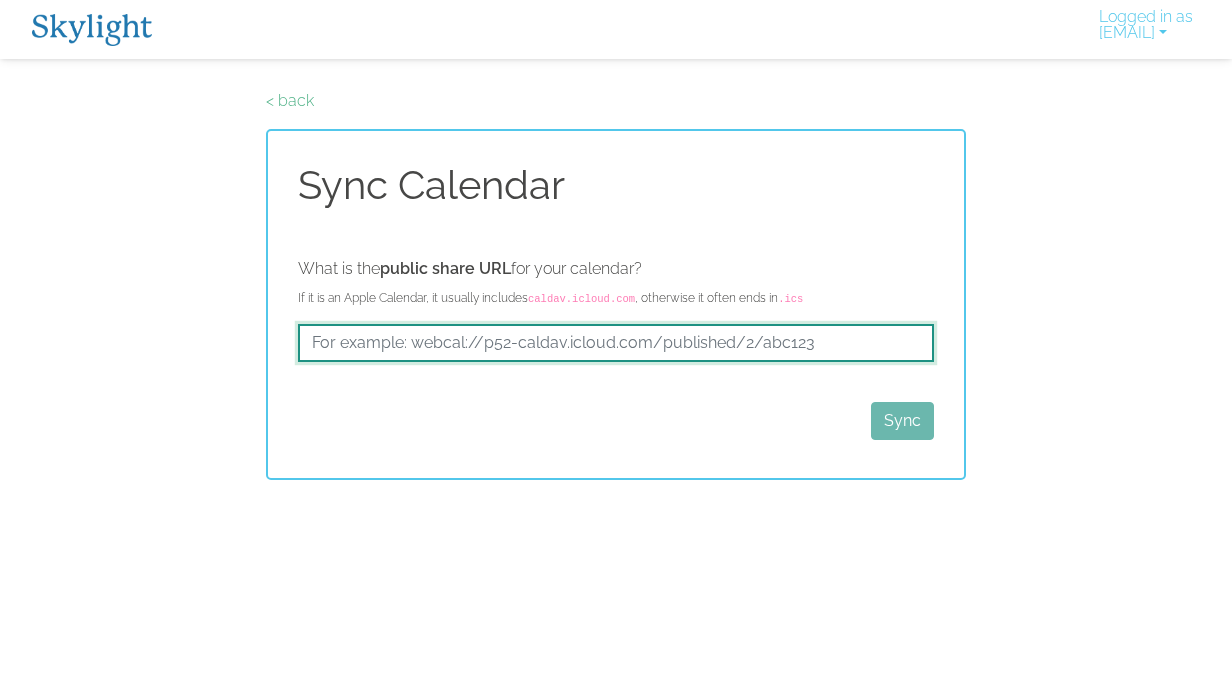 click at bounding box center [616, 343] 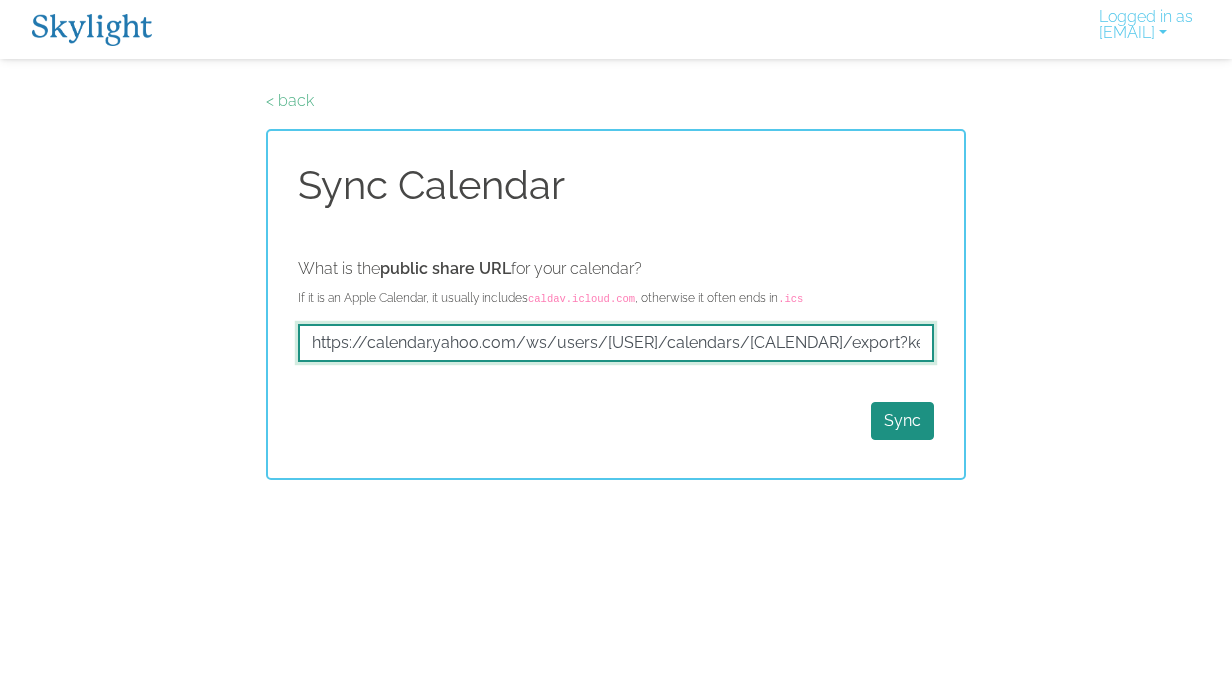 scroll, scrollTop: 0, scrollLeft: 279, axis: horizontal 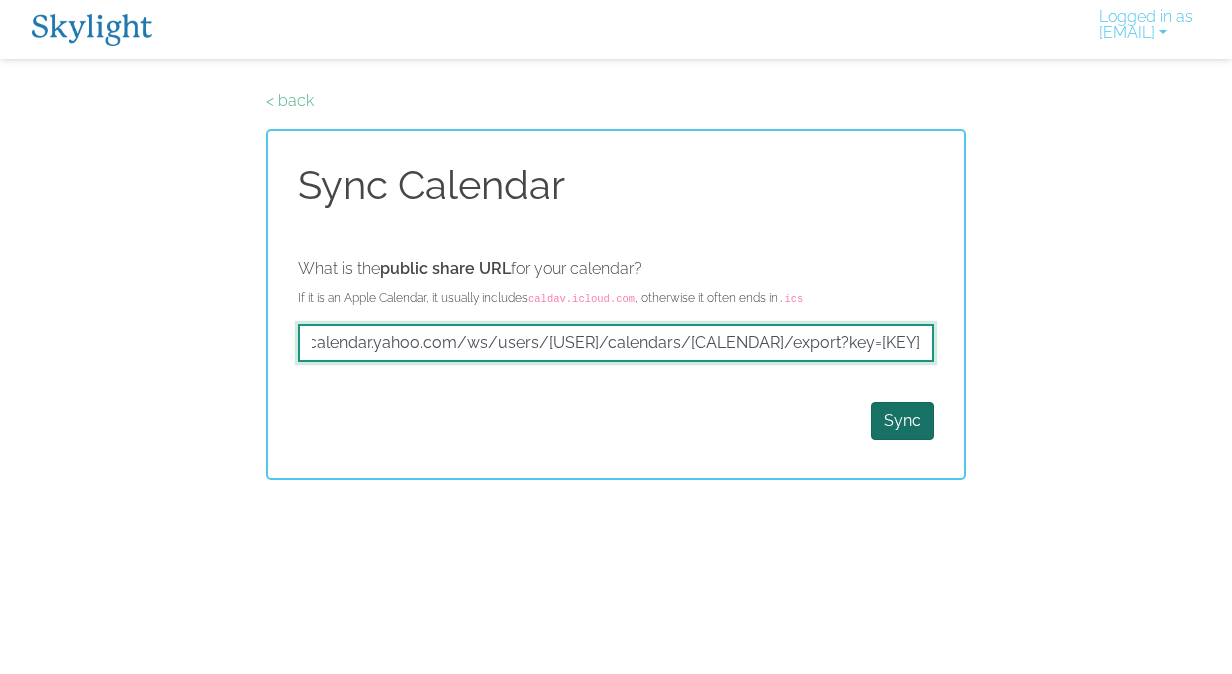 type on "https://calendar.yahoo.com/ws/v3/users/lsexton08/calendars/980/export?key=69785418beae834d2e18f81b104bb703" 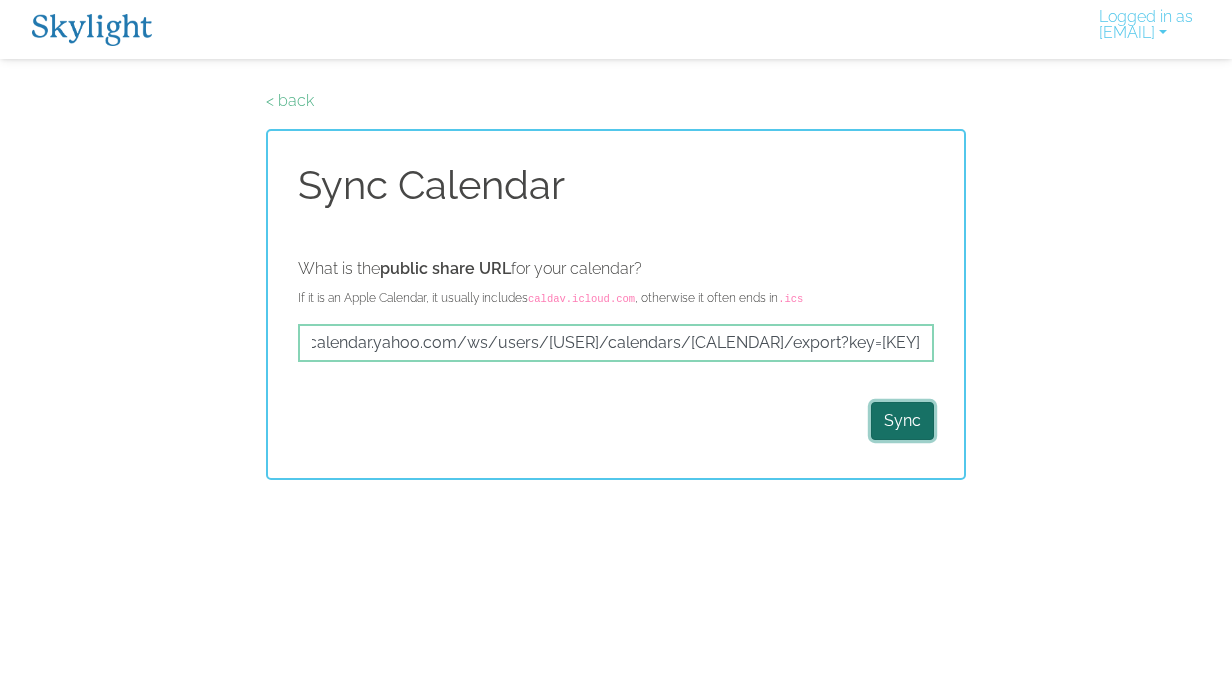 scroll, scrollTop: 0, scrollLeft: 0, axis: both 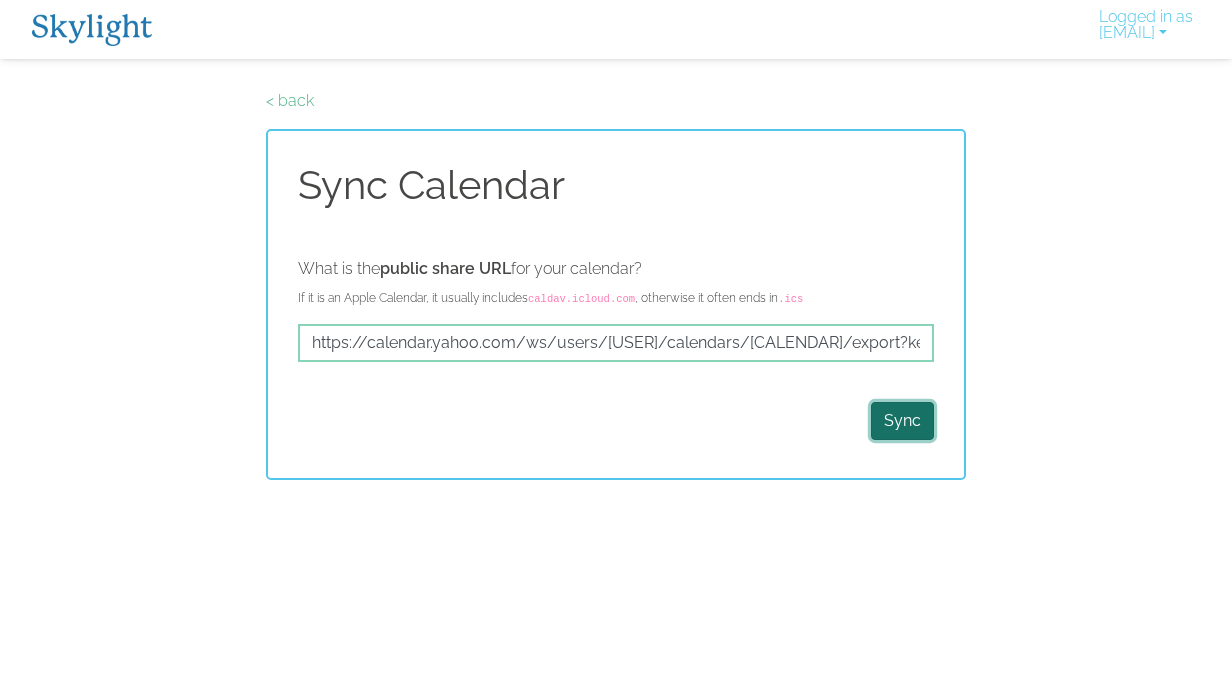 click on "Sync" at bounding box center [902, 421] 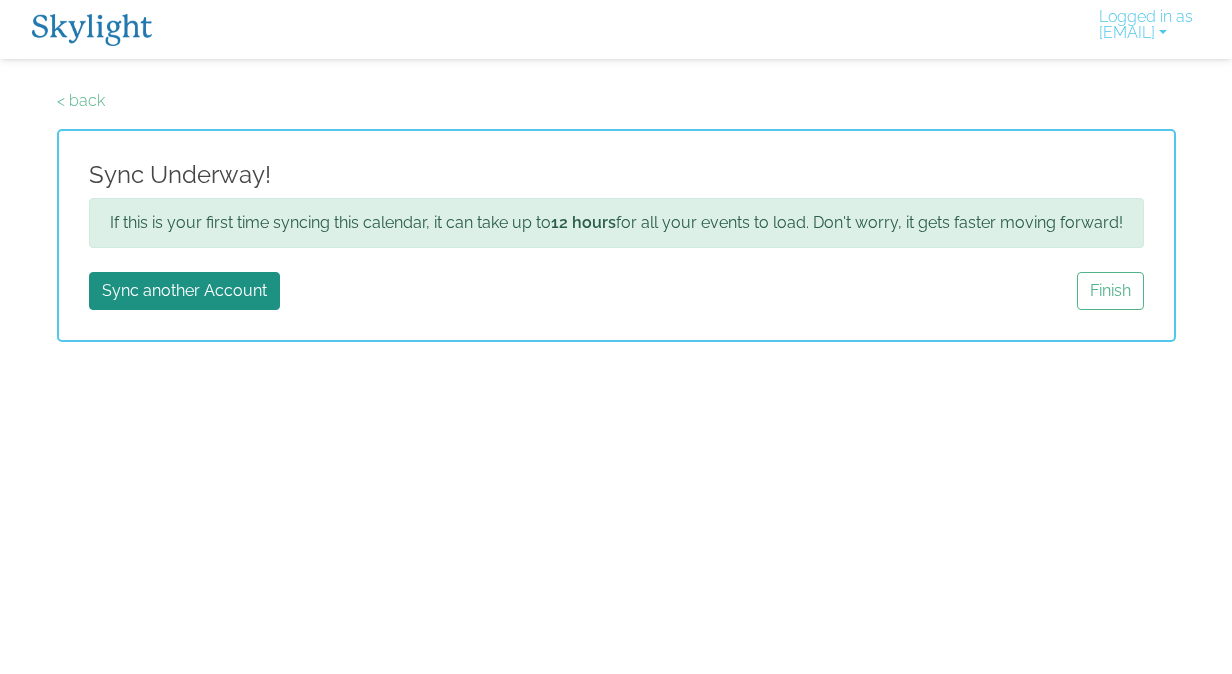 scroll, scrollTop: 0, scrollLeft: 0, axis: both 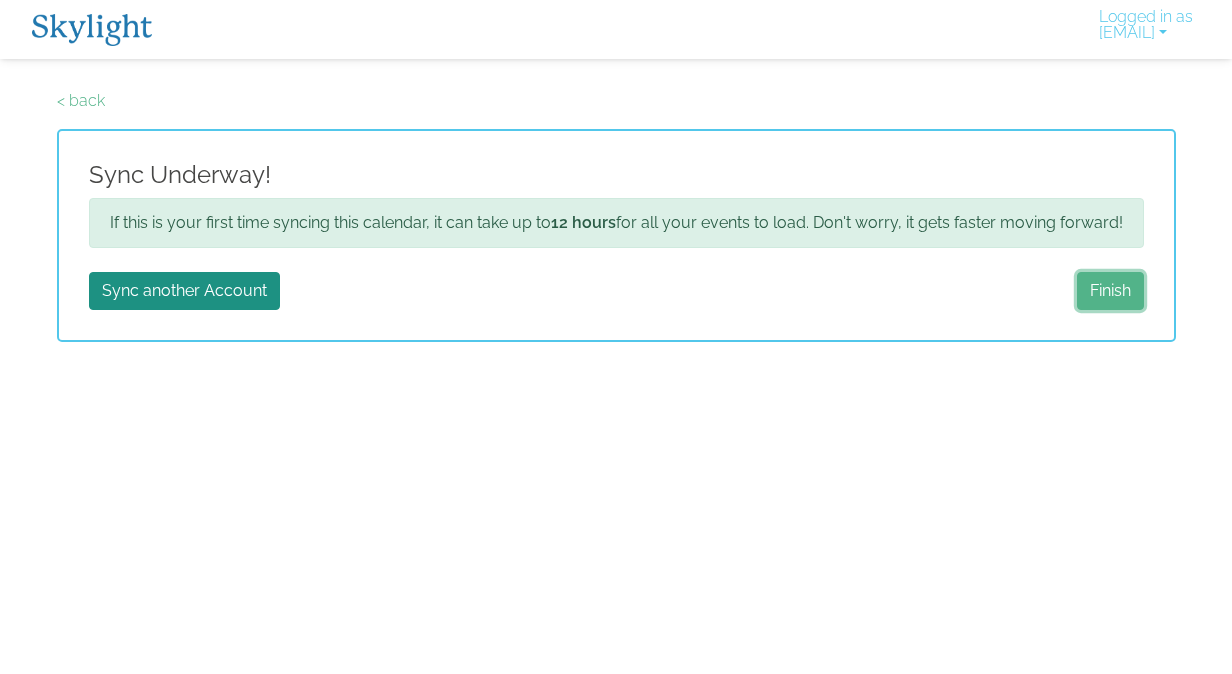click on "Finish" at bounding box center (1110, 291) 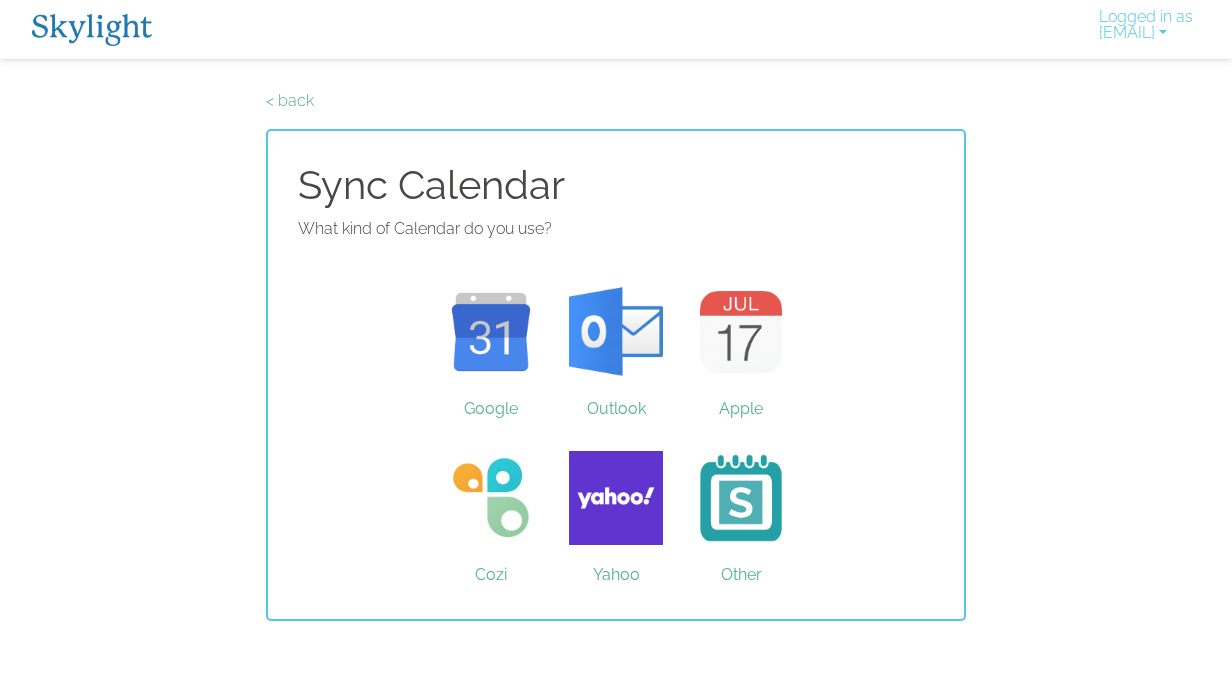 scroll, scrollTop: 0, scrollLeft: 0, axis: both 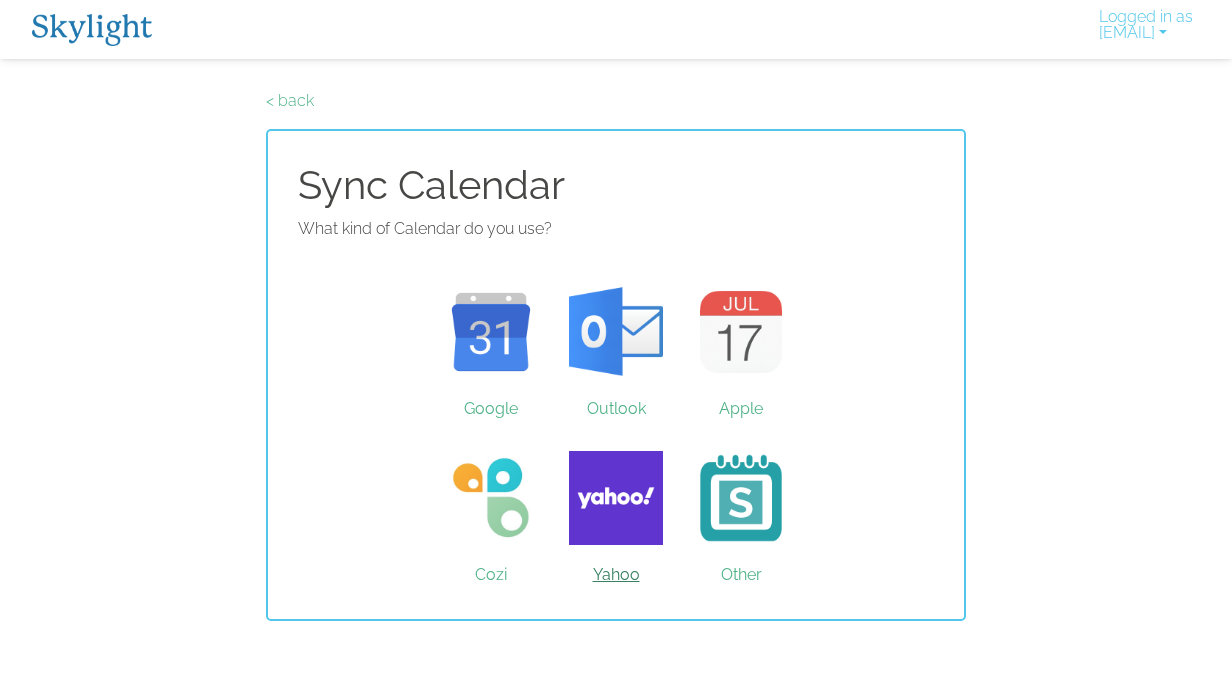 click on "Yahoo" at bounding box center (616, 498) 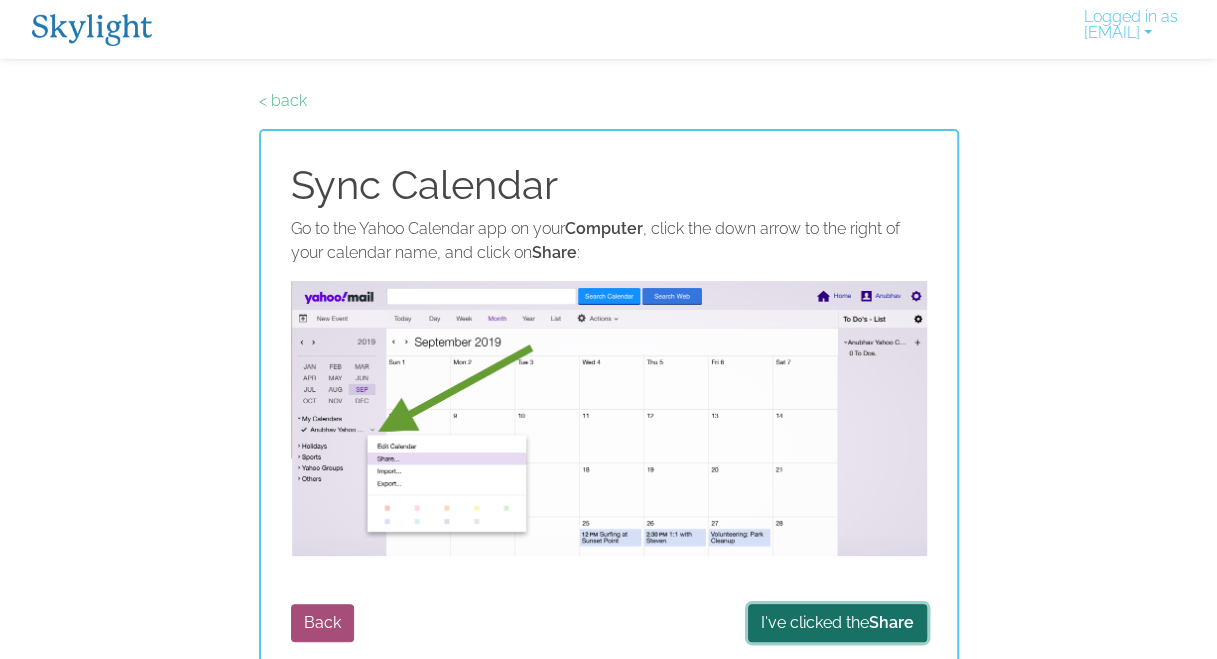 click on "I've clicked the  Share" at bounding box center (837, 623) 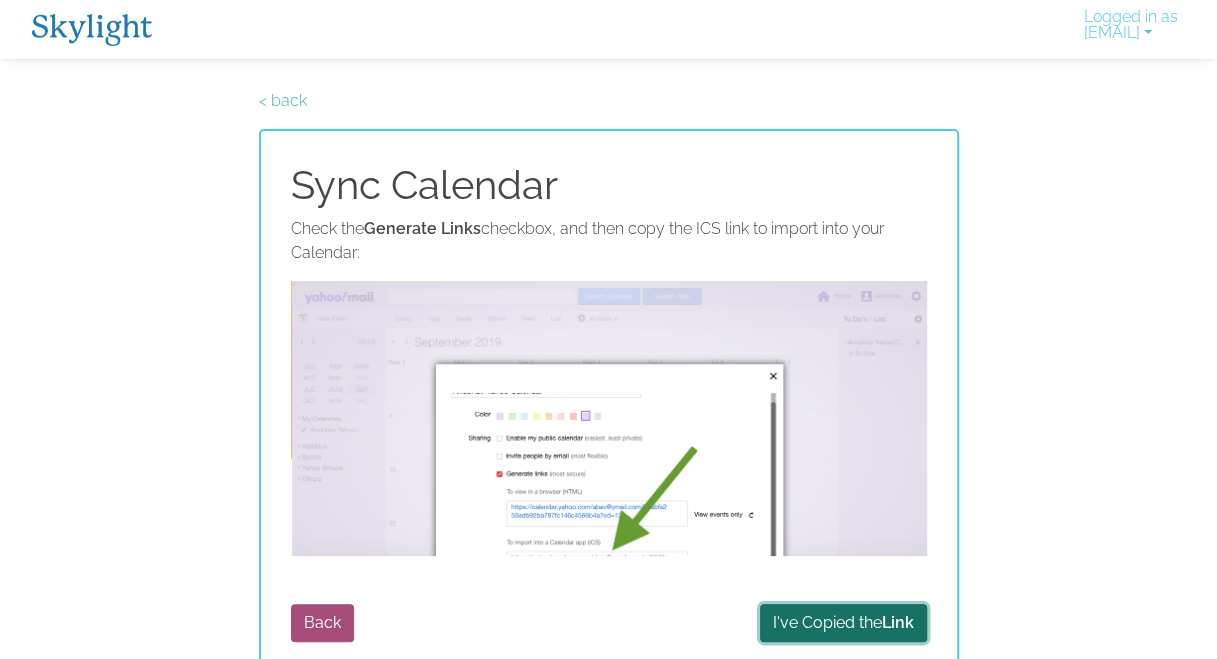 click on "I've Copied the  Link" at bounding box center (843, 623) 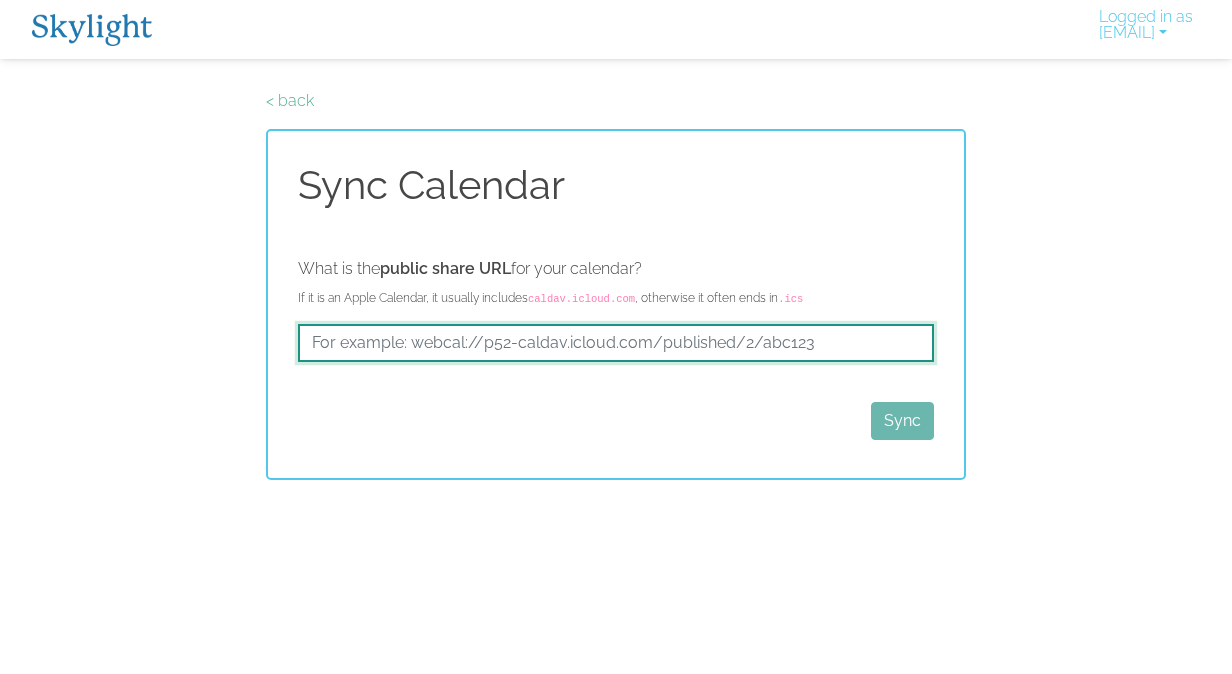 click at bounding box center [616, 343] 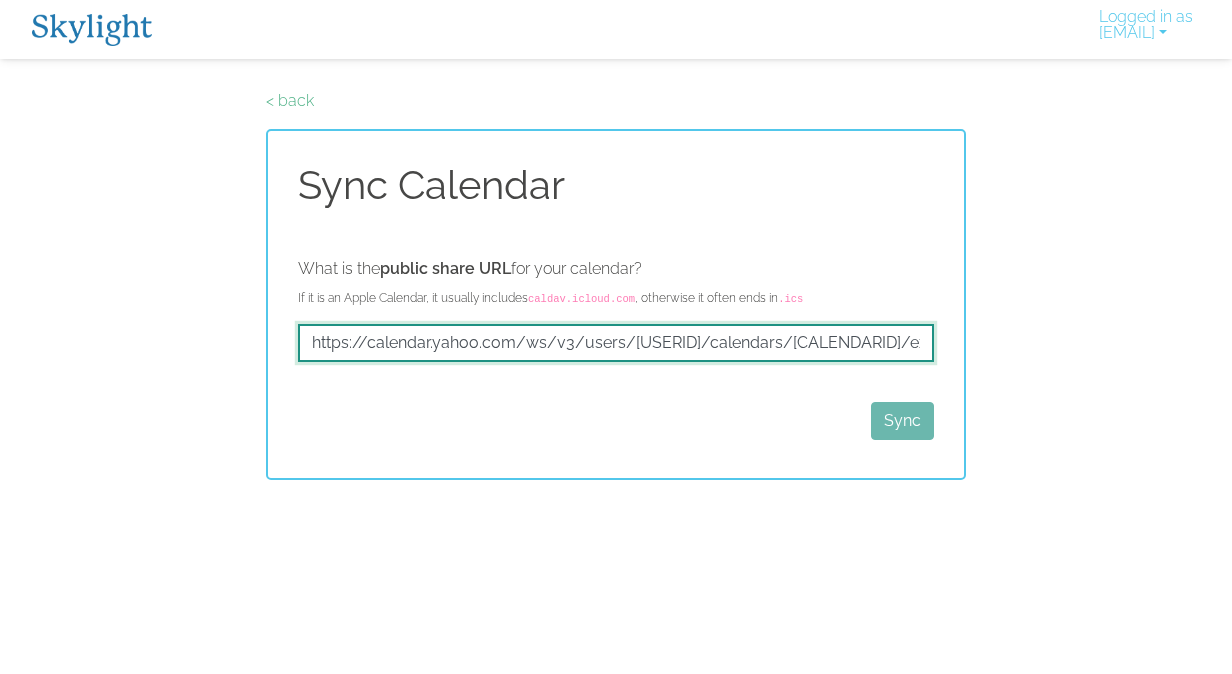 scroll, scrollTop: 0, scrollLeft: 275, axis: horizontal 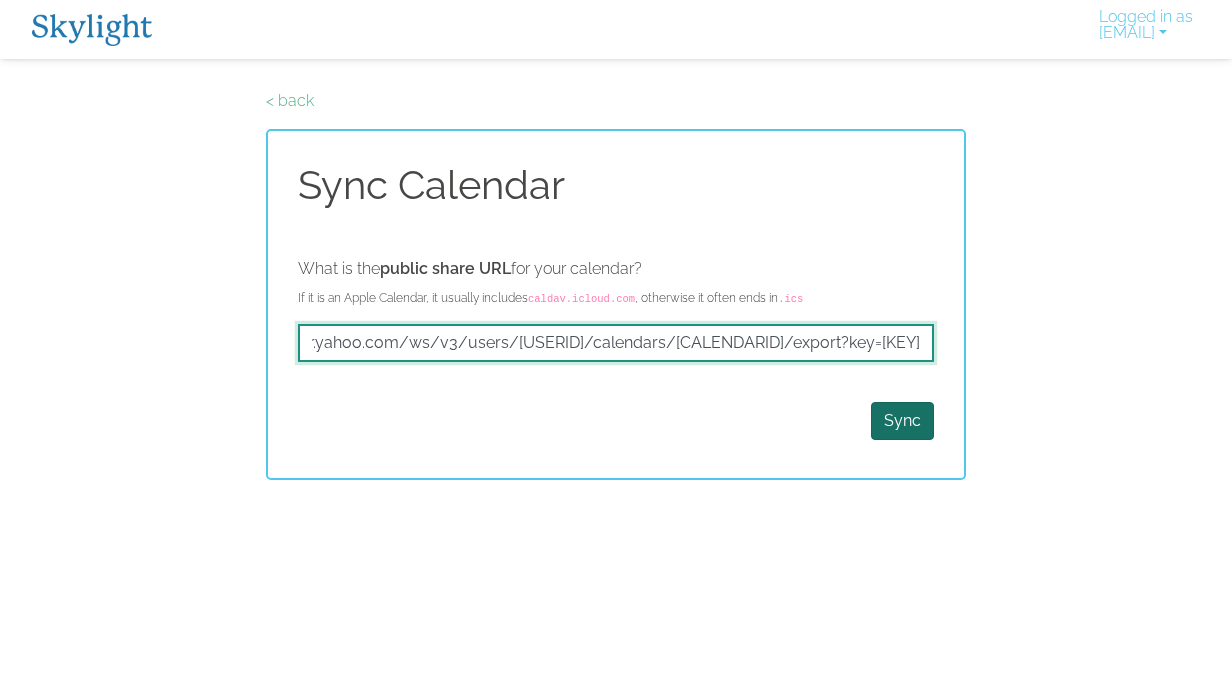 type on "https://calendar.yahoo.com/ws/v3/users/[USERID]/calendars/[CALENDARID]/export?key=[KEY]" 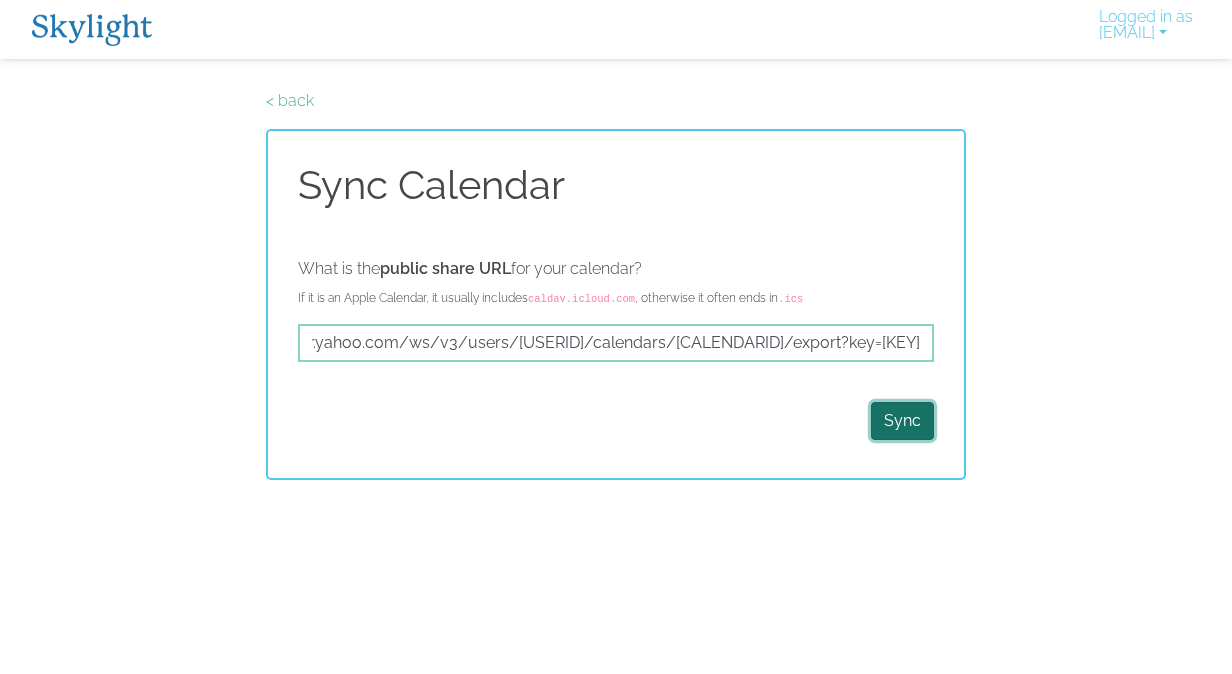 scroll, scrollTop: 0, scrollLeft: 0, axis: both 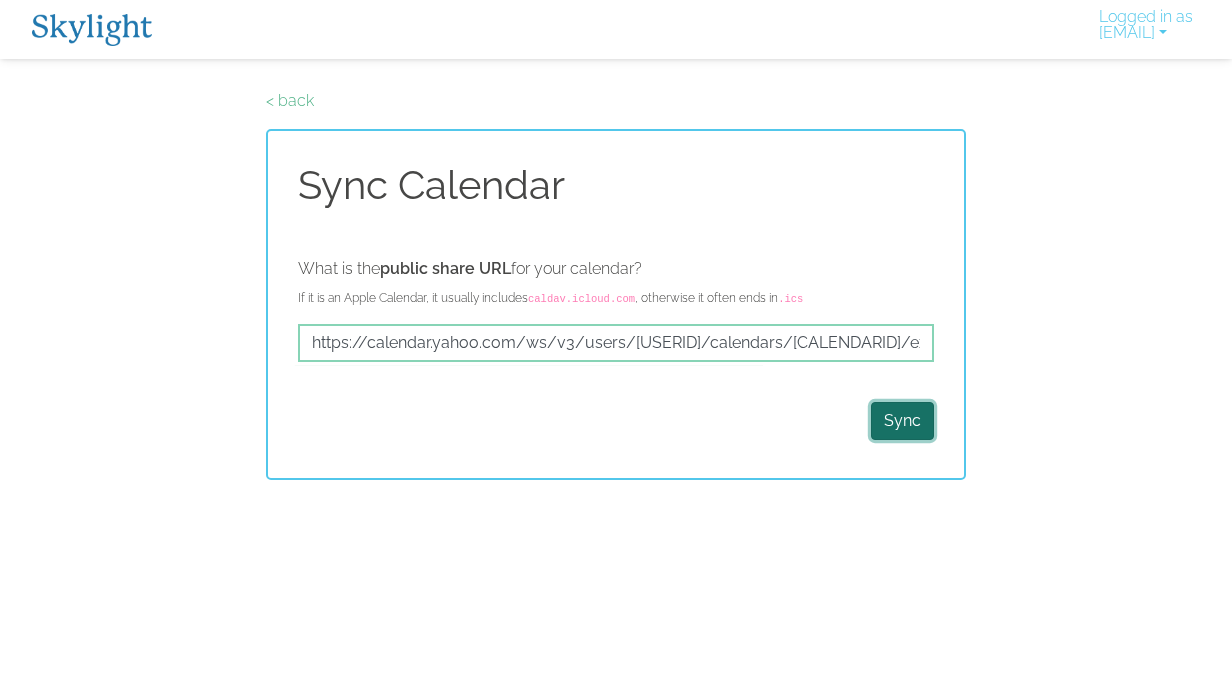 click on "Sync" at bounding box center (902, 421) 